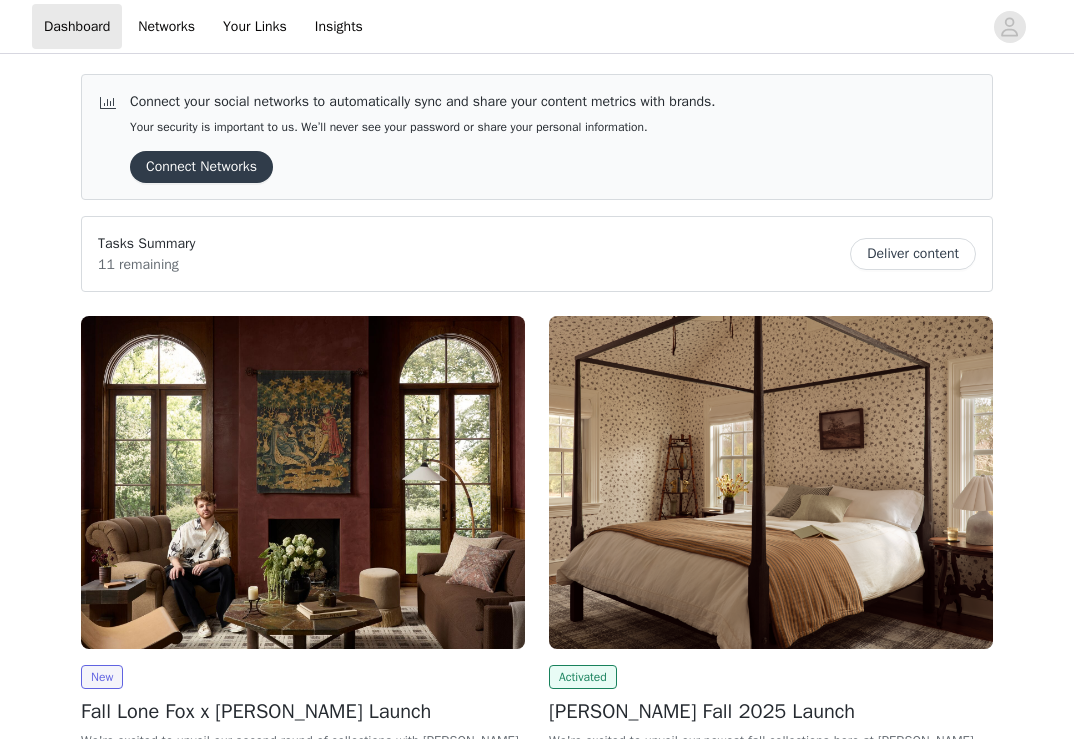 scroll, scrollTop: 0, scrollLeft: 0, axis: both 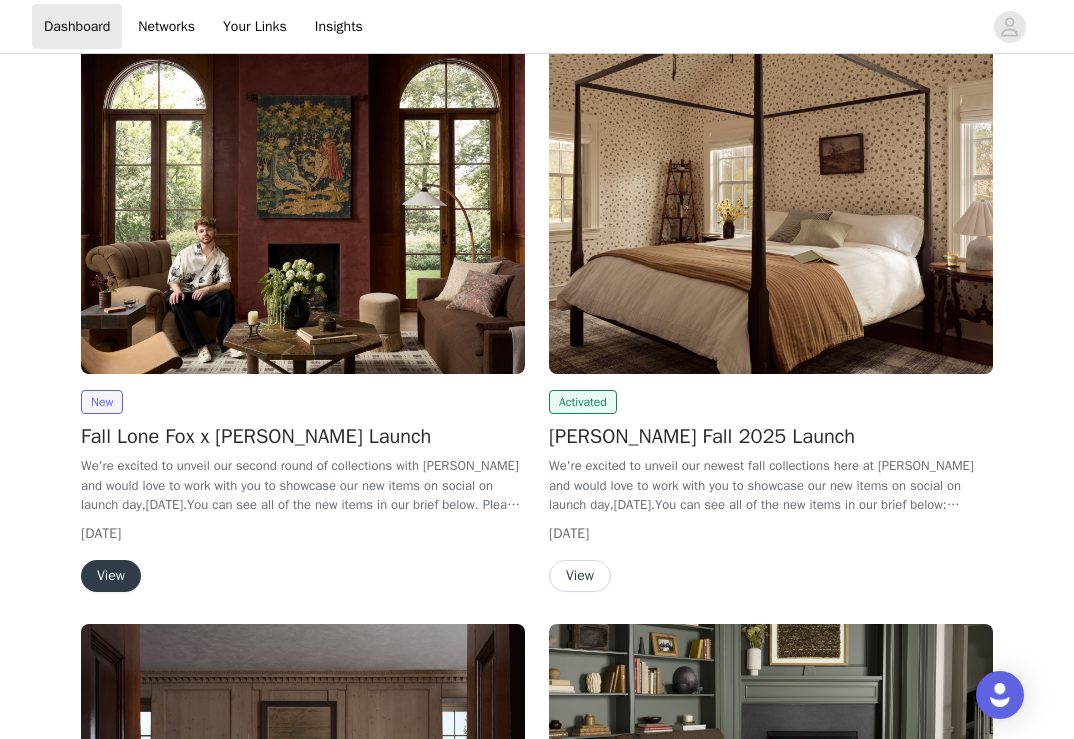 click on "View" at bounding box center (111, 576) 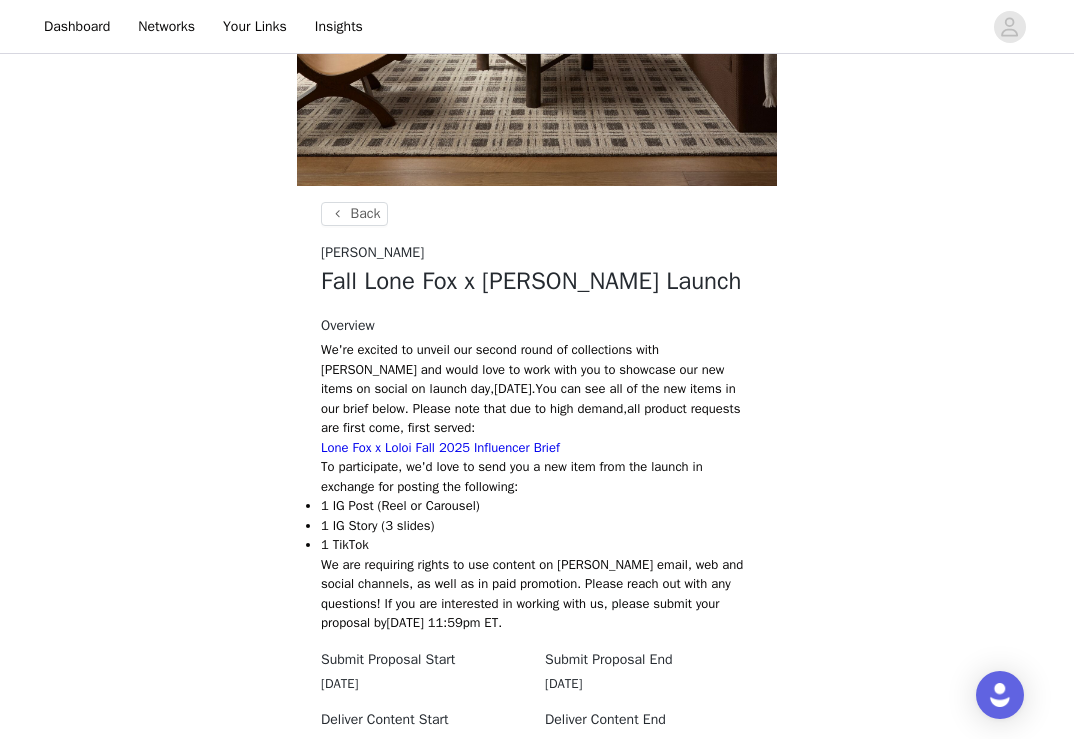 scroll, scrollTop: 487, scrollLeft: 0, axis: vertical 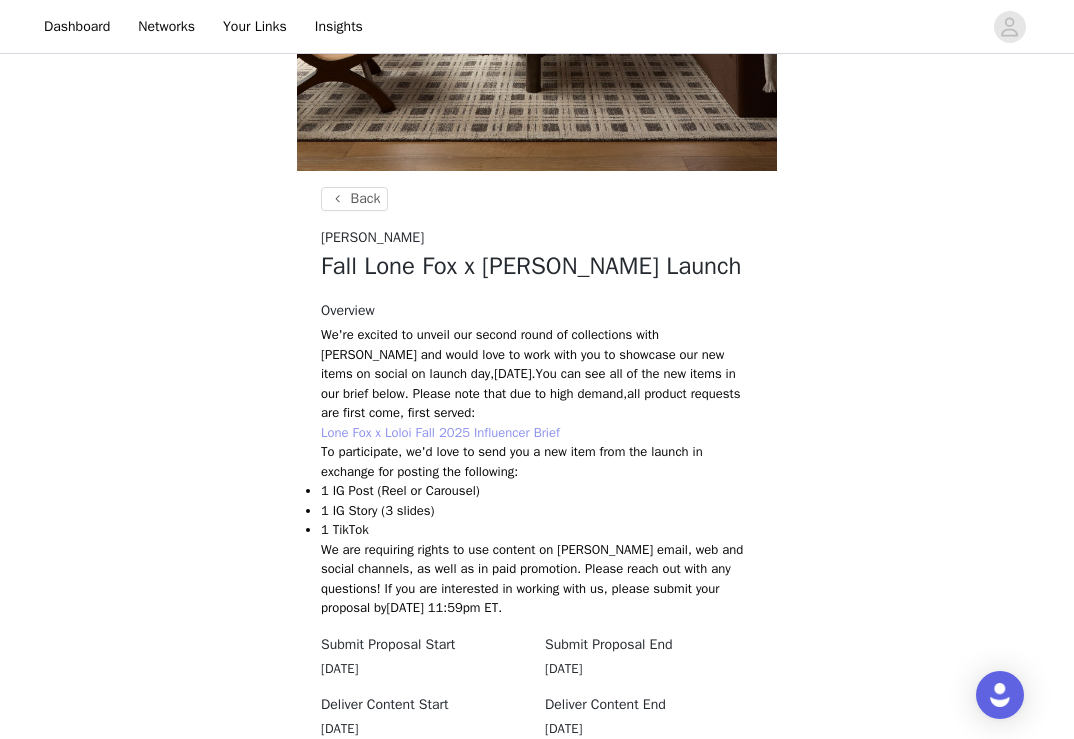click on "Lone Fox x Loloi Fall 2025 Influencer Brief" at bounding box center (440, 432) 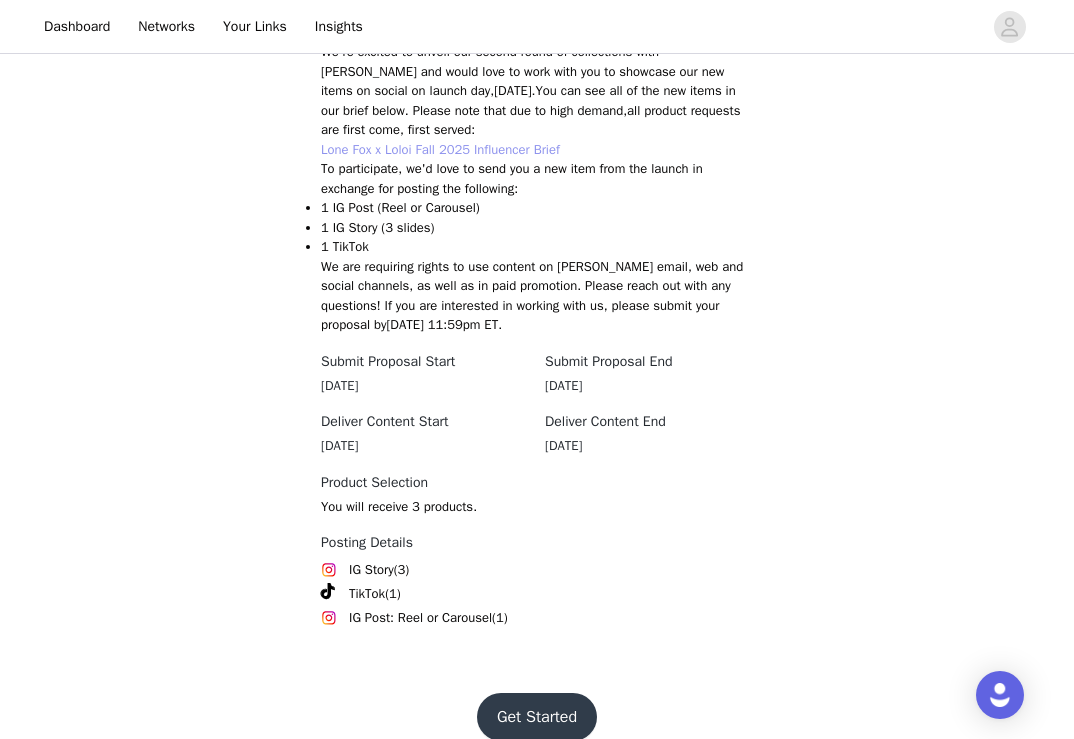 scroll, scrollTop: 796, scrollLeft: 0, axis: vertical 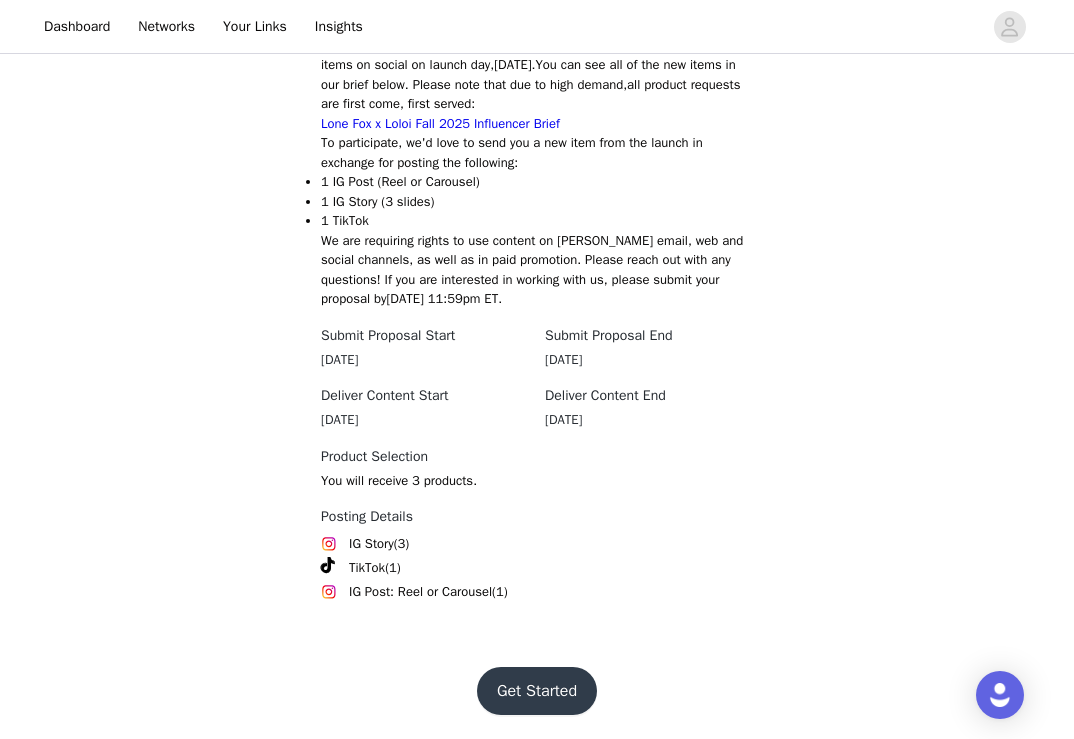 click on "Get Started" at bounding box center (537, 691) 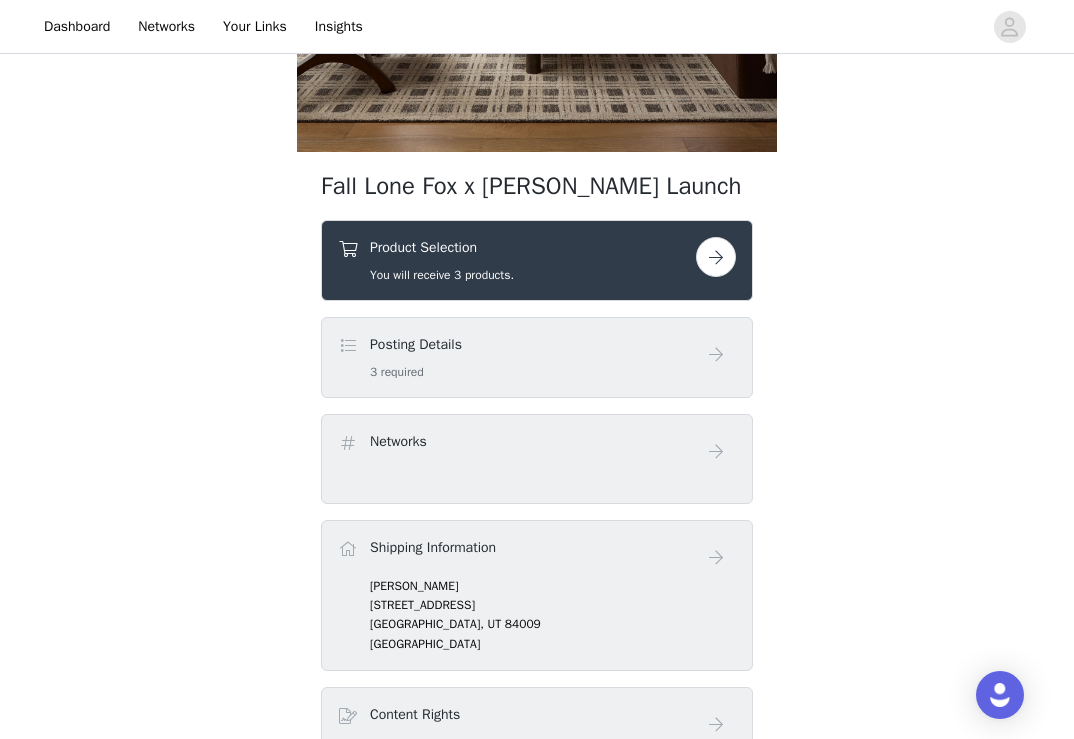 scroll, scrollTop: 514, scrollLeft: 0, axis: vertical 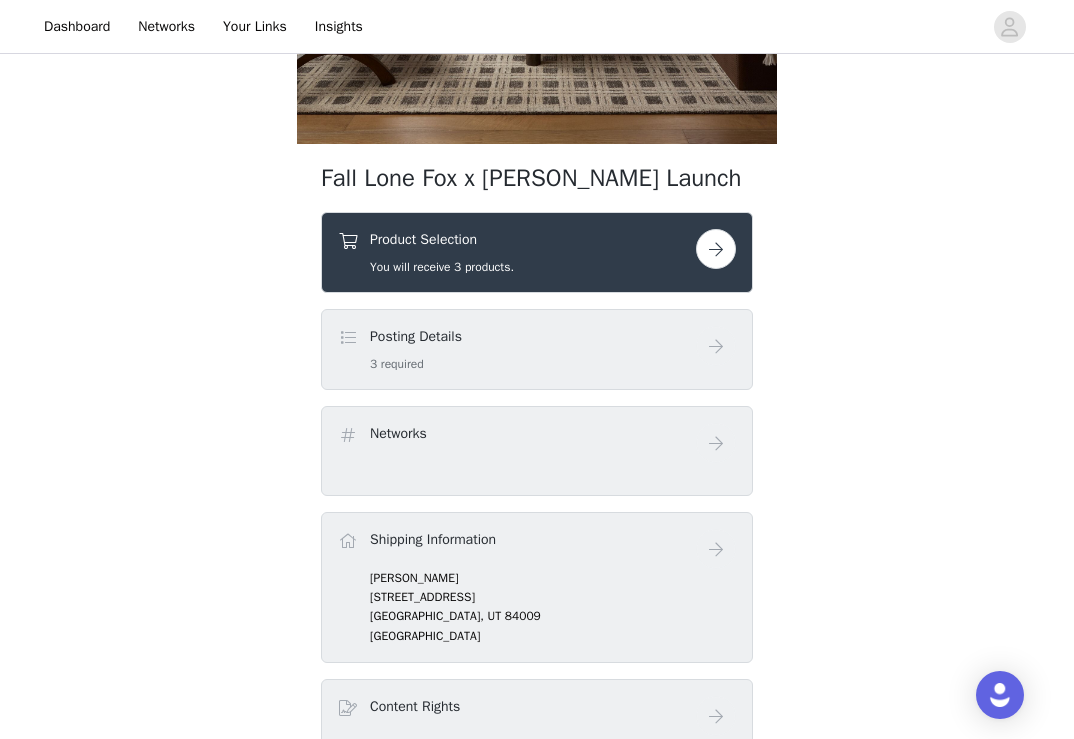 click at bounding box center (716, 249) 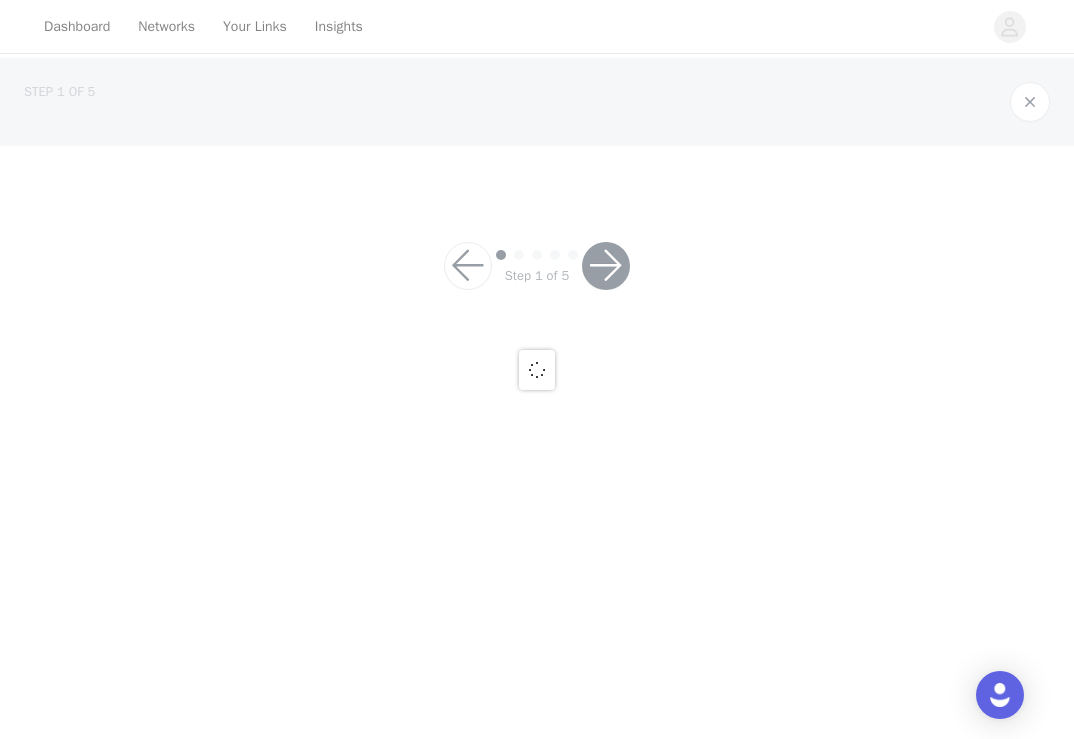 scroll, scrollTop: 0, scrollLeft: 0, axis: both 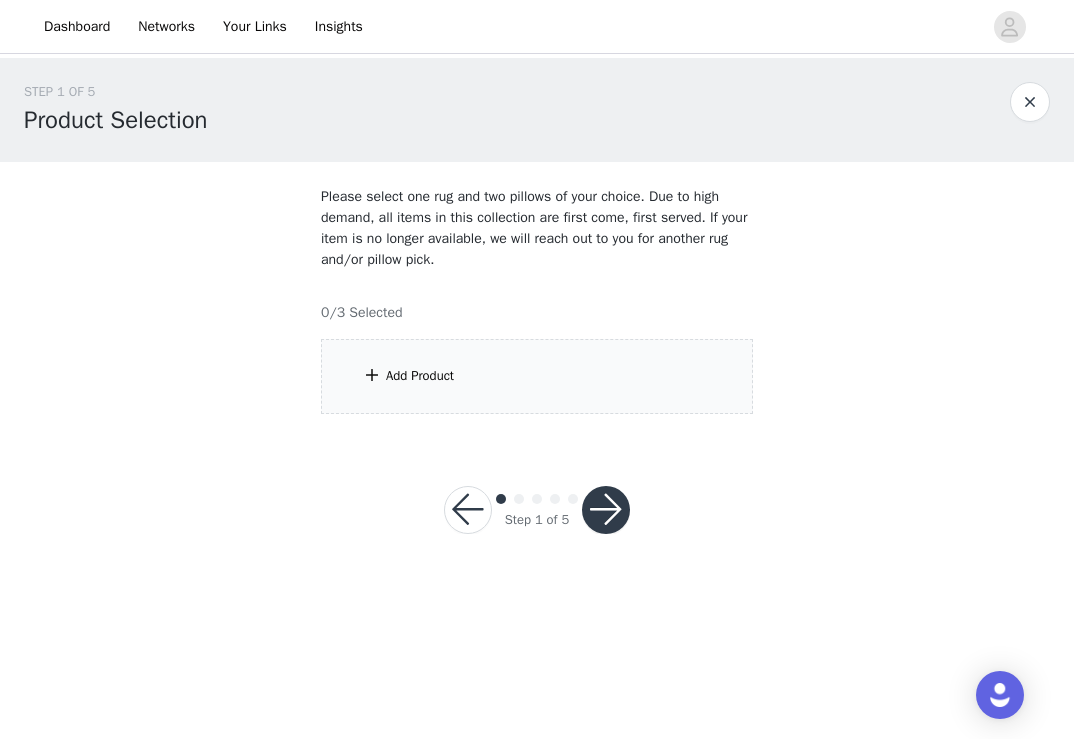click on "Add Product" at bounding box center (420, 376) 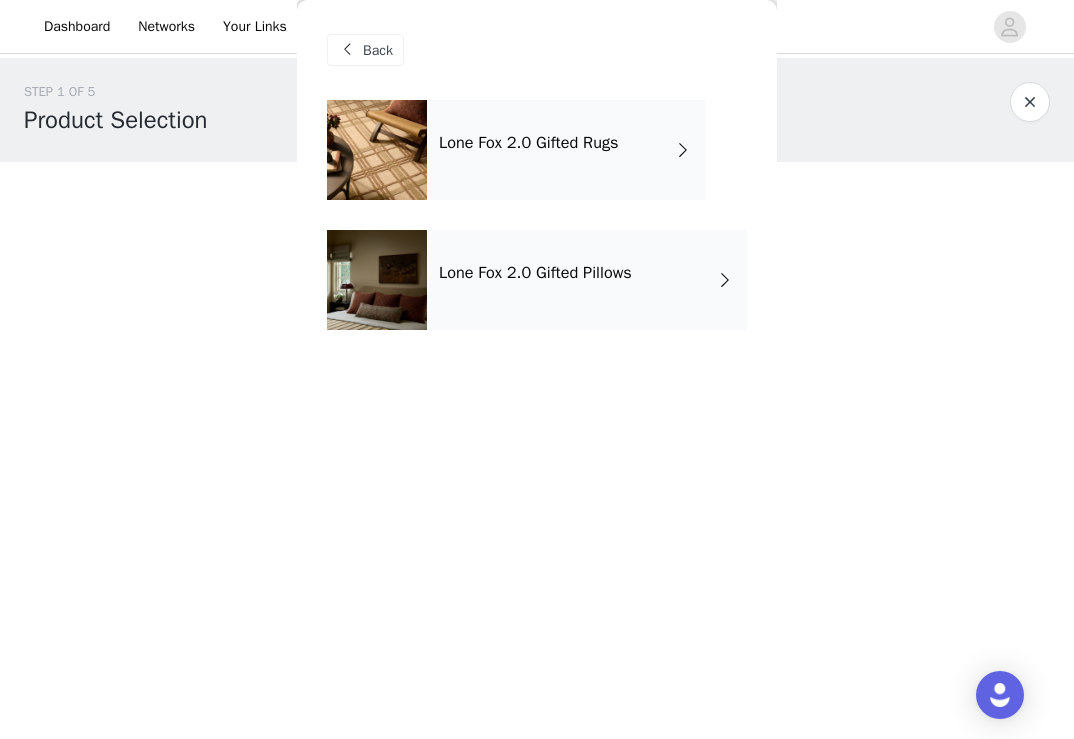 click on "Lone Fox 2.0 Gifted Pillows" at bounding box center (535, 273) 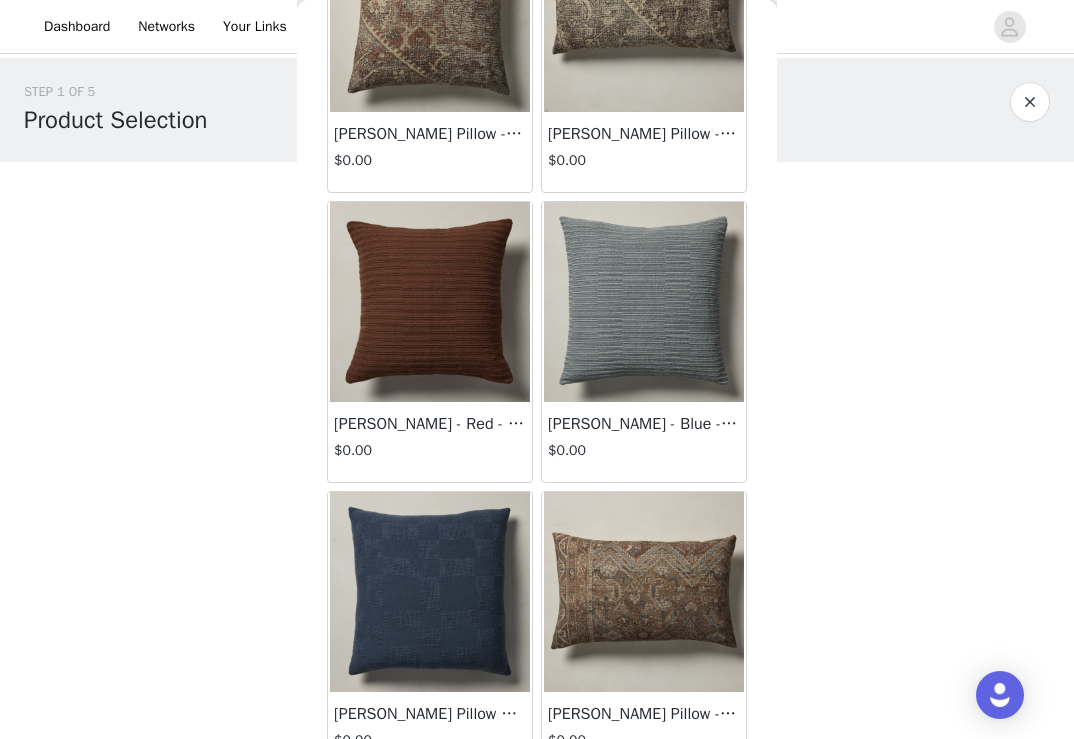 scroll, scrollTop: 1677, scrollLeft: 0, axis: vertical 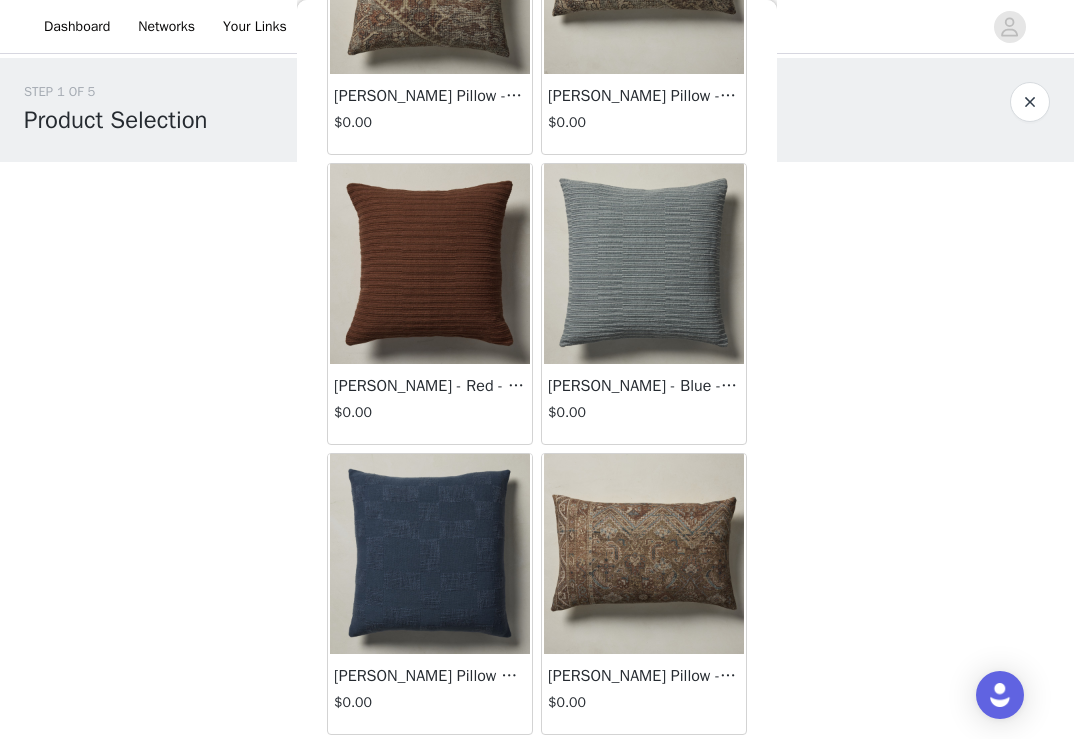click at bounding box center [644, 554] 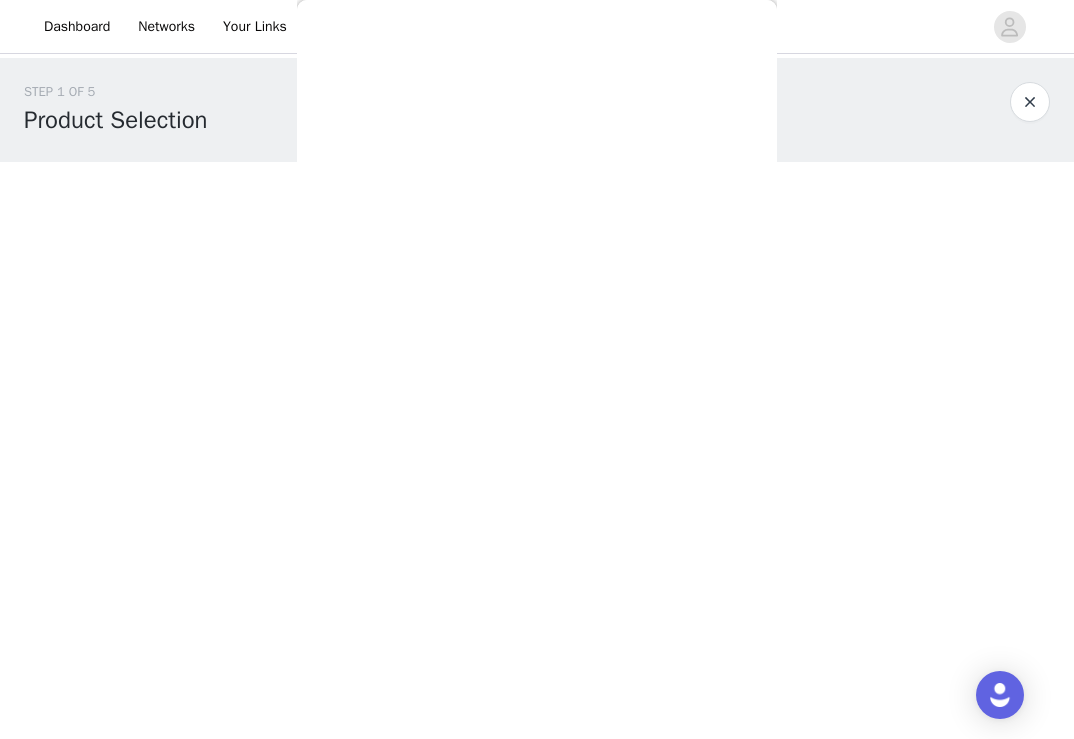 scroll, scrollTop: 0, scrollLeft: 0, axis: both 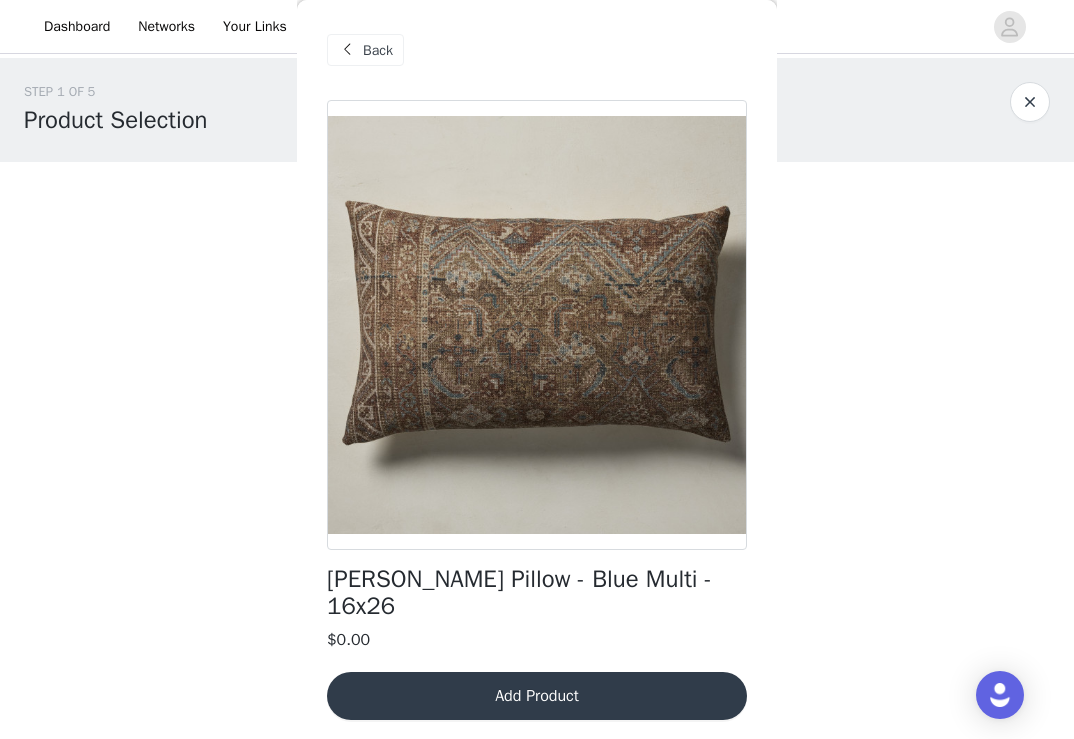 click on "Add Product" at bounding box center [537, 696] 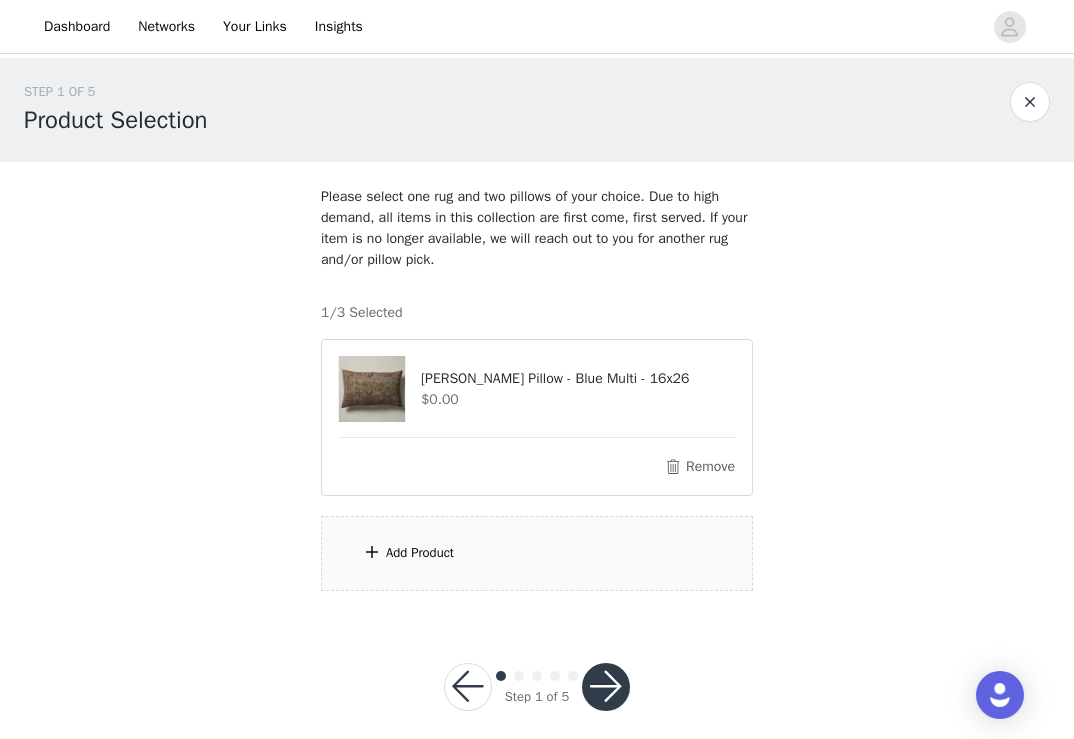 click on "Add Product" at bounding box center (420, 553) 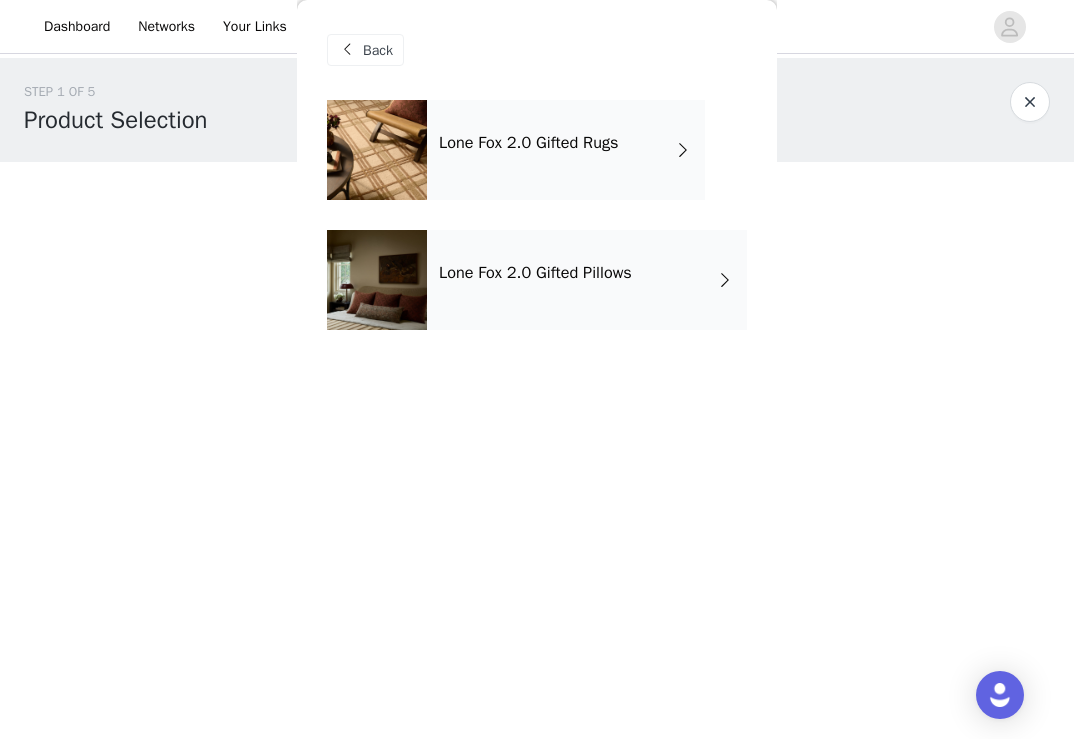 click on "Lone Fox 2.0 Gifted Pillows" at bounding box center [587, 280] 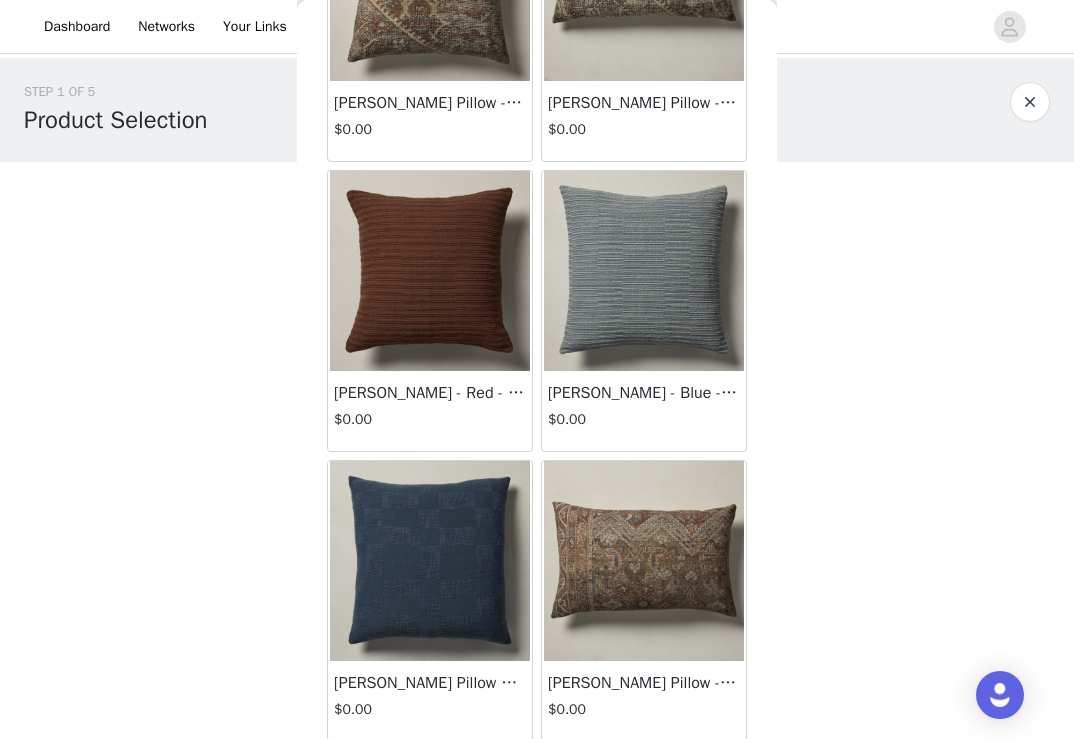 scroll, scrollTop: 1677, scrollLeft: 0, axis: vertical 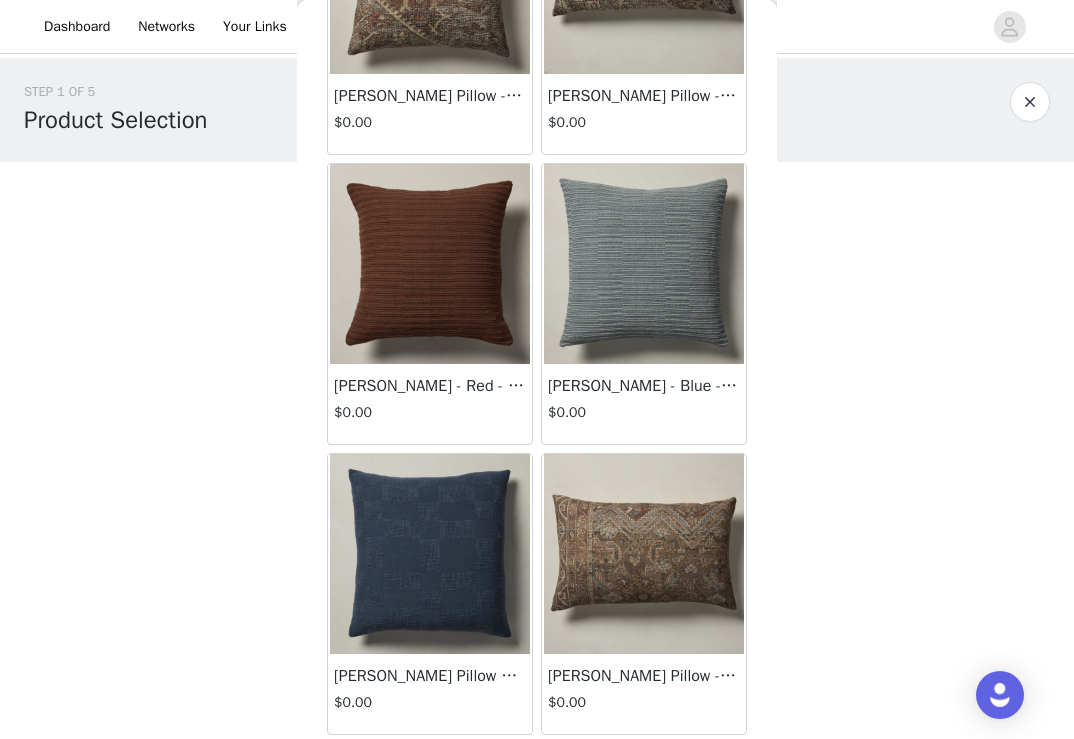 click at bounding box center [430, 264] 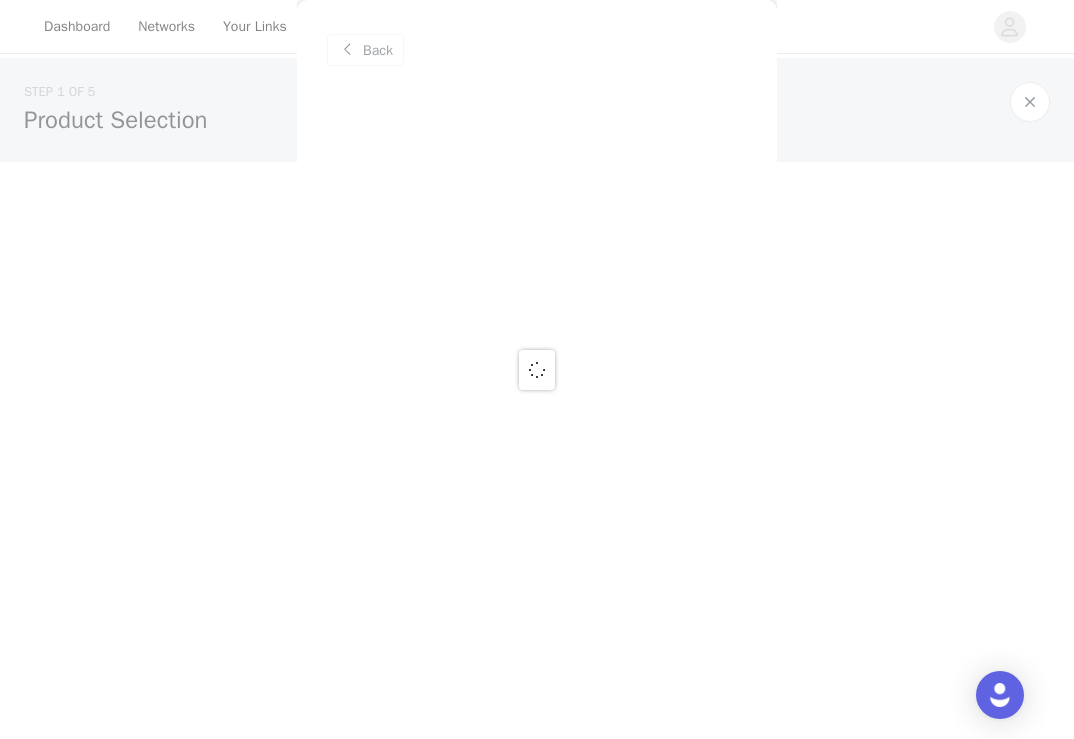 scroll, scrollTop: 0, scrollLeft: 0, axis: both 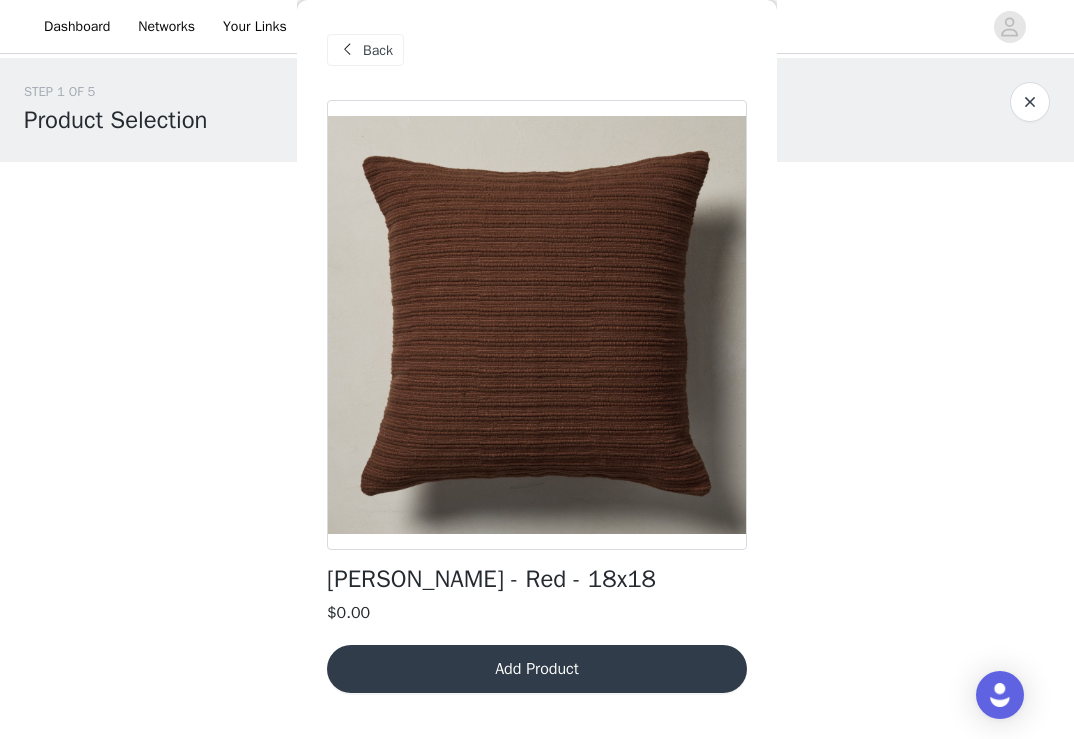 click on "Add Product" at bounding box center [537, 669] 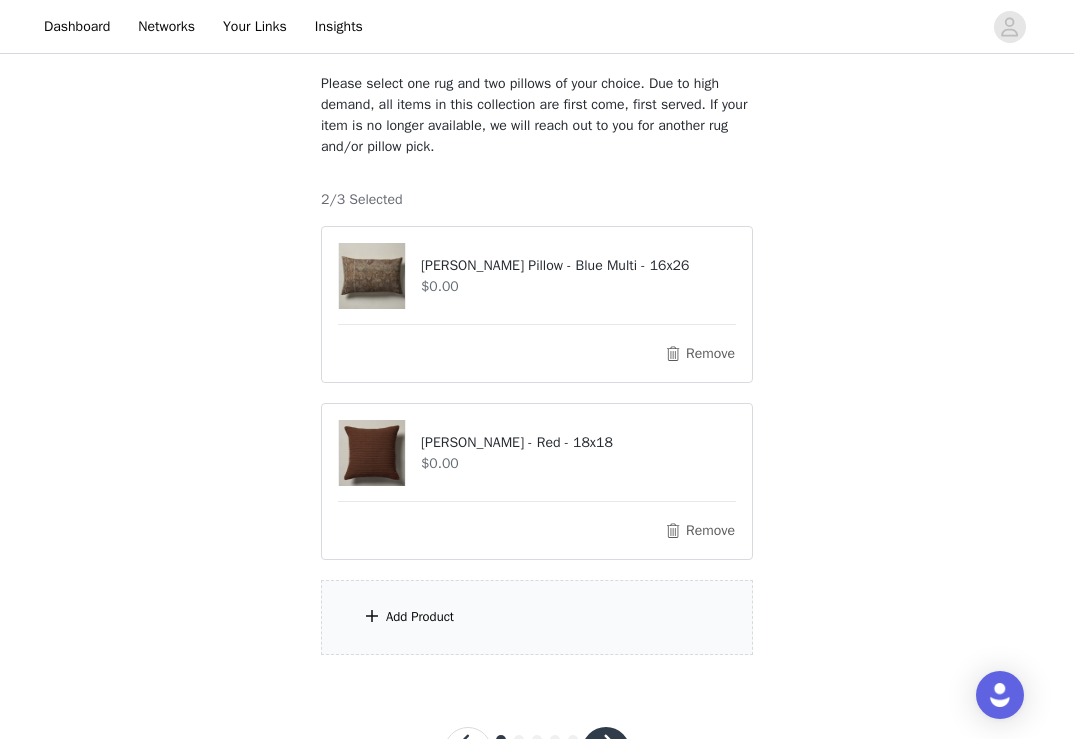scroll, scrollTop: 196, scrollLeft: 0, axis: vertical 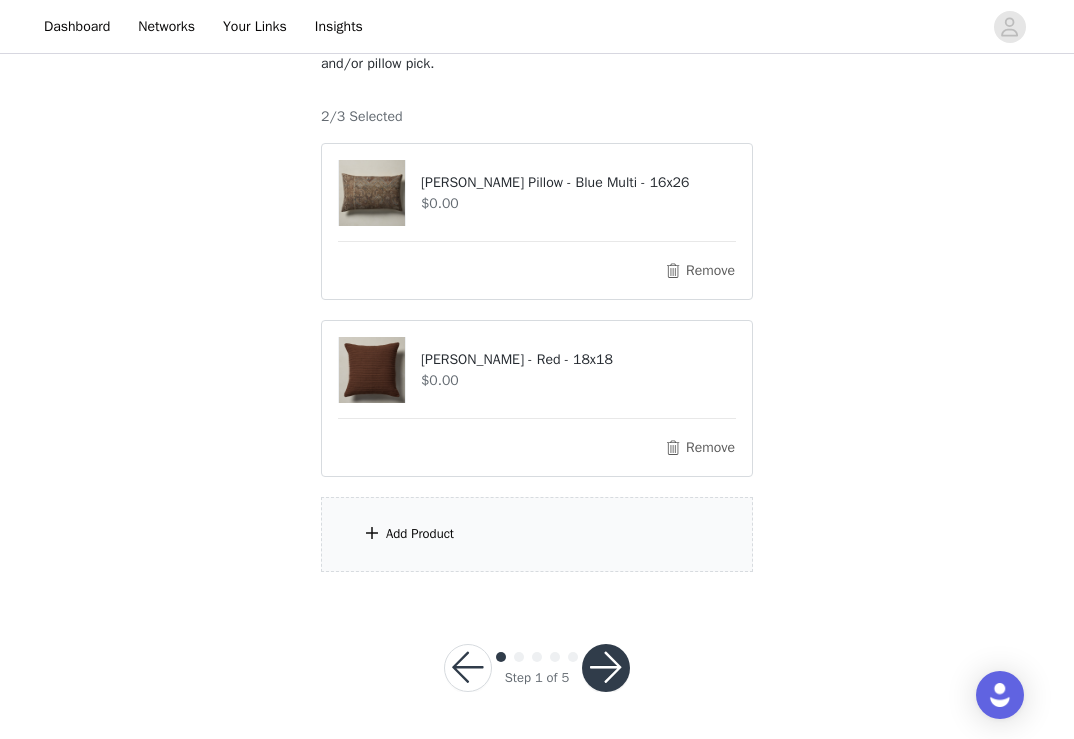 click on "Add Product" at bounding box center [537, 534] 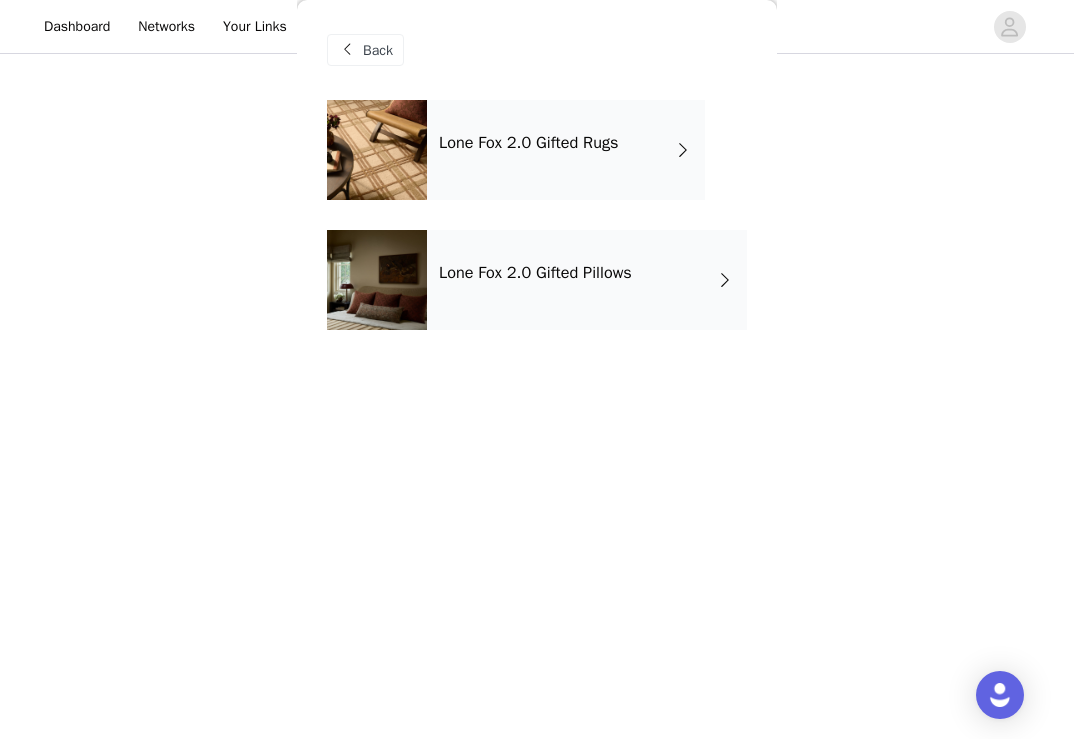 click on "Lone Fox 2.0 Gifted Rugs" at bounding box center [529, 143] 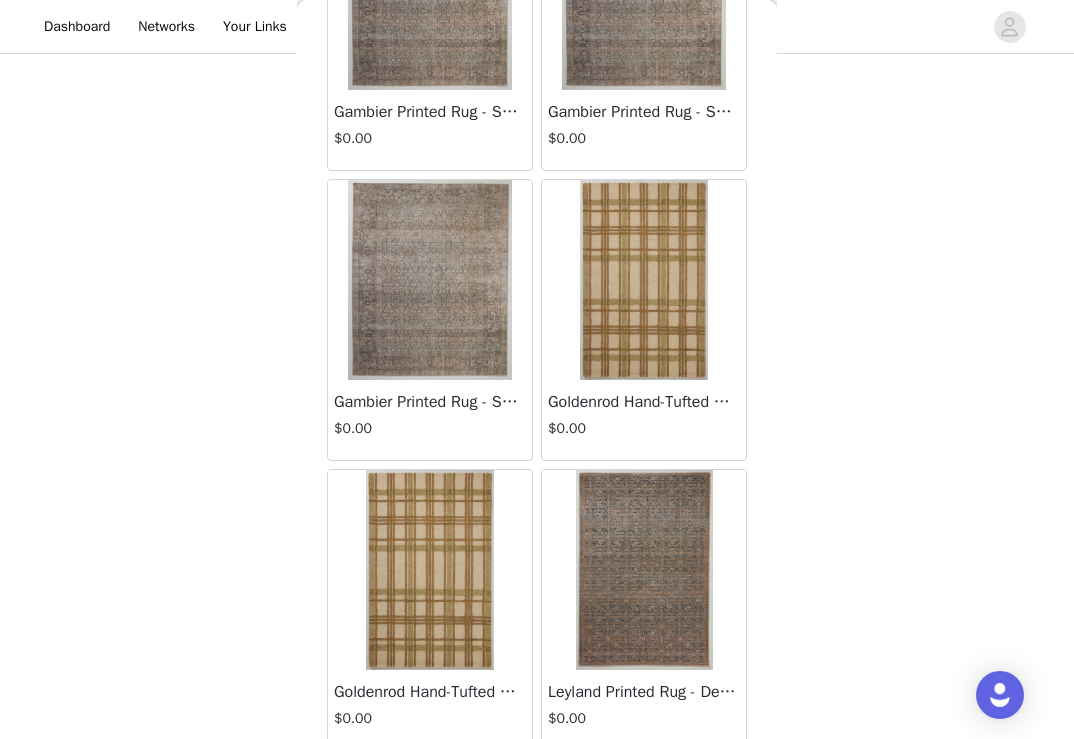 scroll, scrollTop: 2216, scrollLeft: 0, axis: vertical 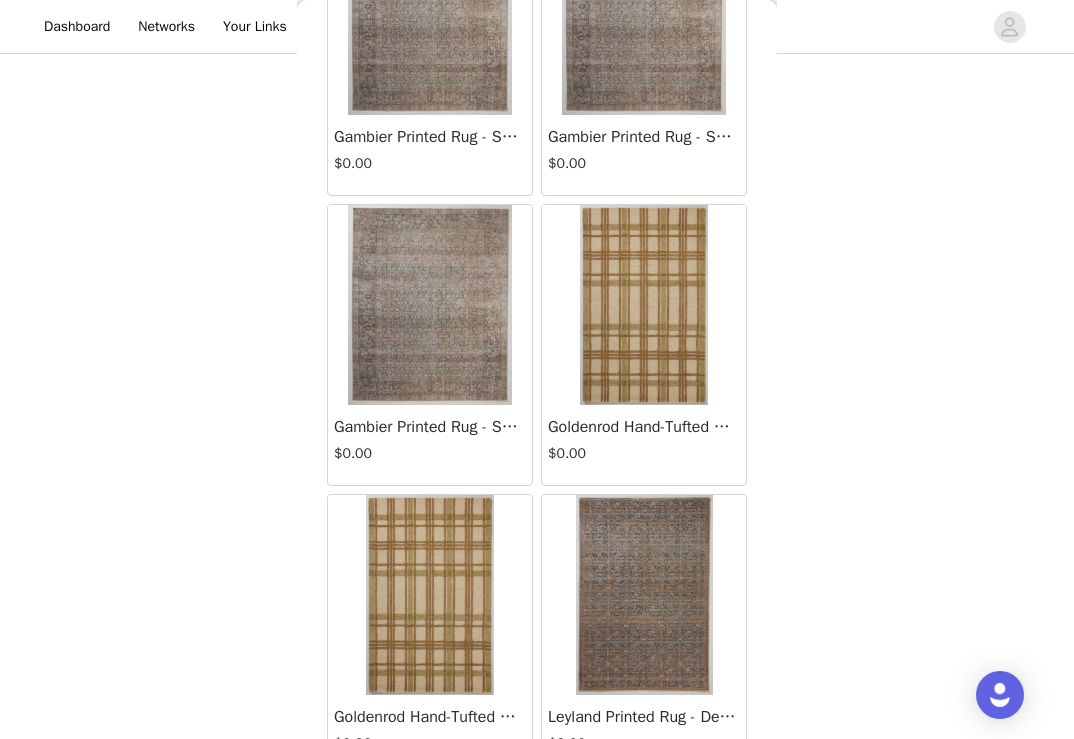 click at bounding box center [429, 305] 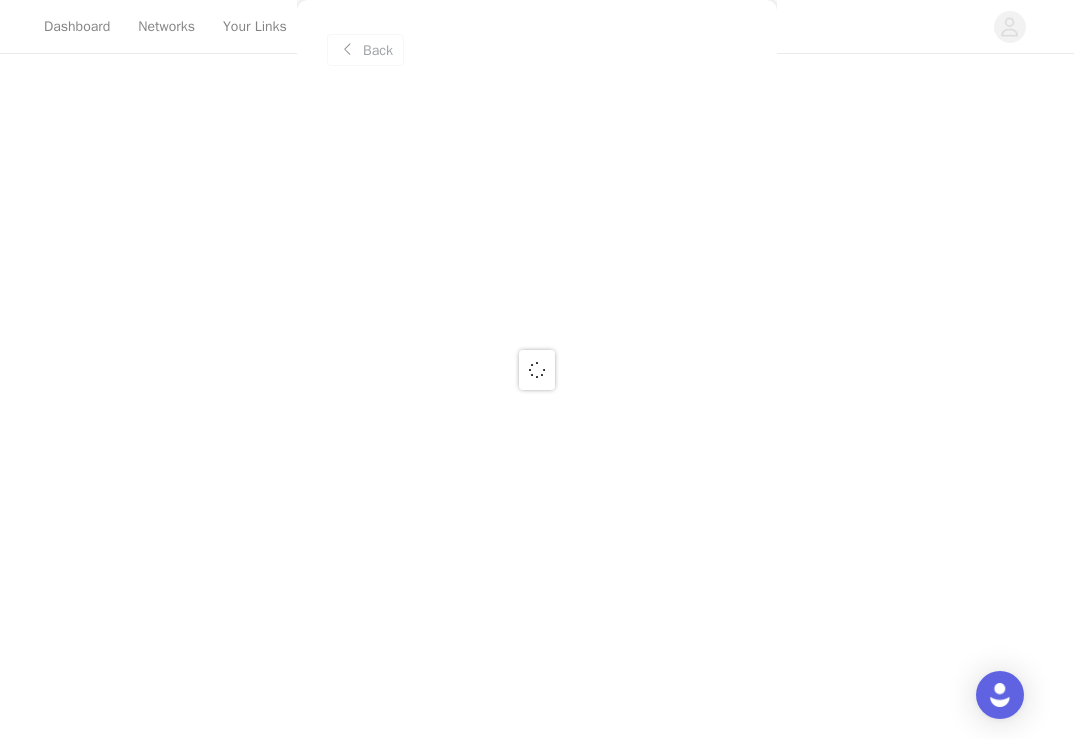 scroll, scrollTop: 0, scrollLeft: 0, axis: both 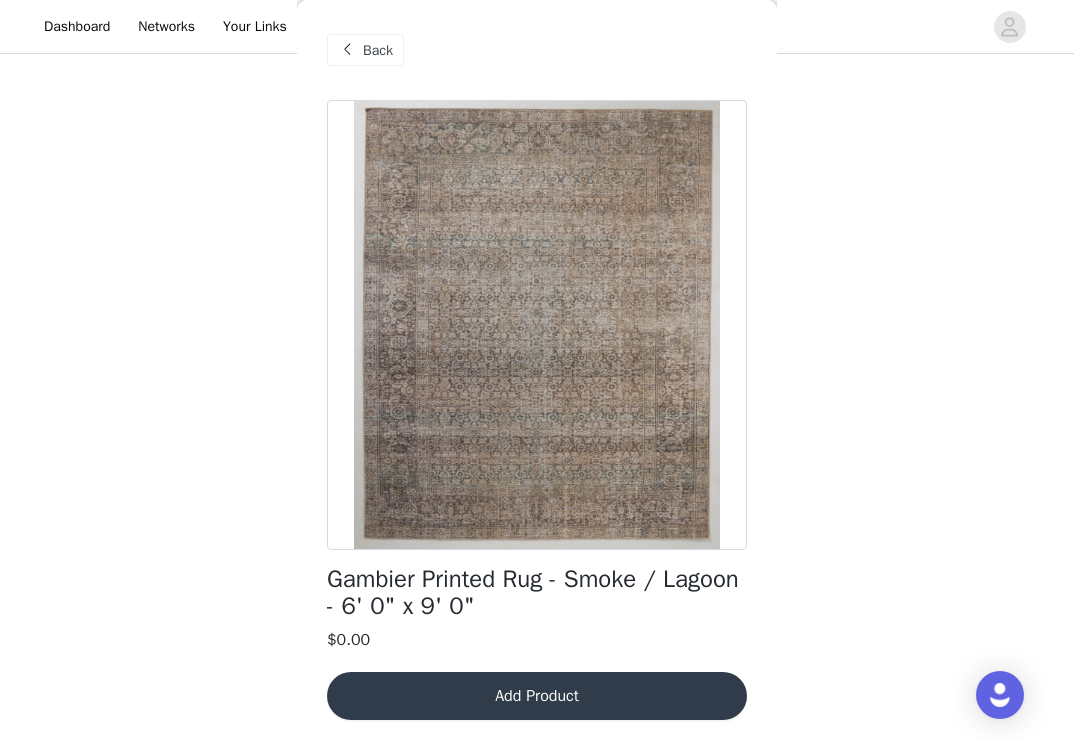 click on "Back" at bounding box center (378, 50) 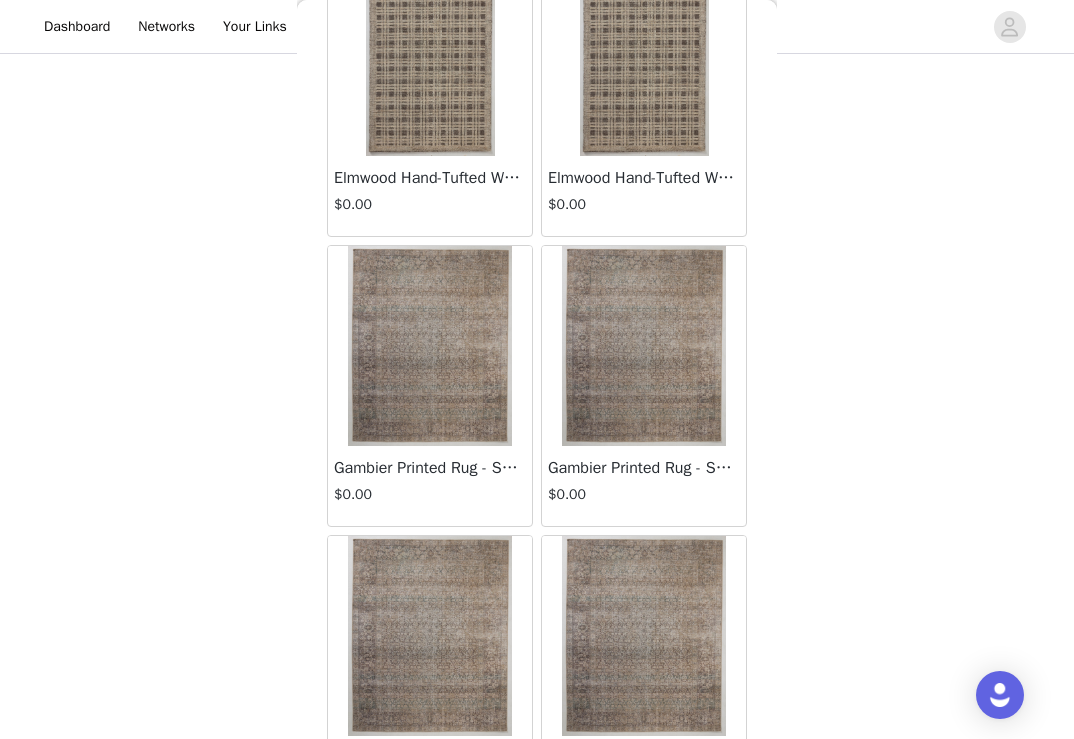 scroll, scrollTop: 1698, scrollLeft: 0, axis: vertical 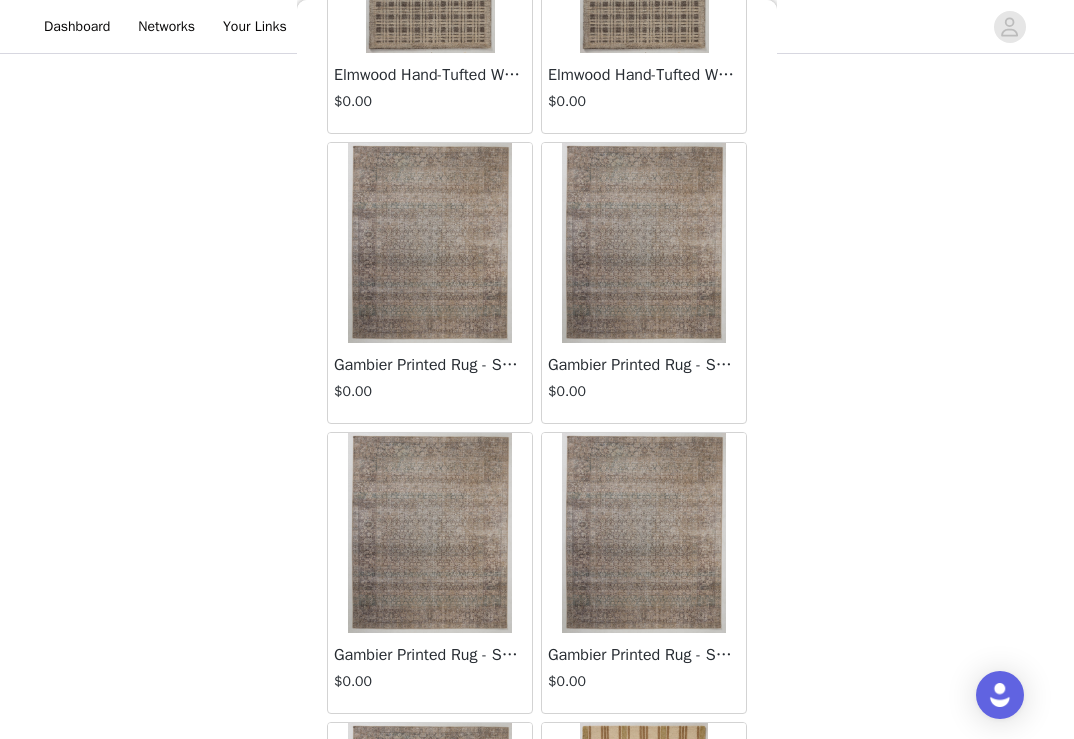 click at bounding box center [429, 243] 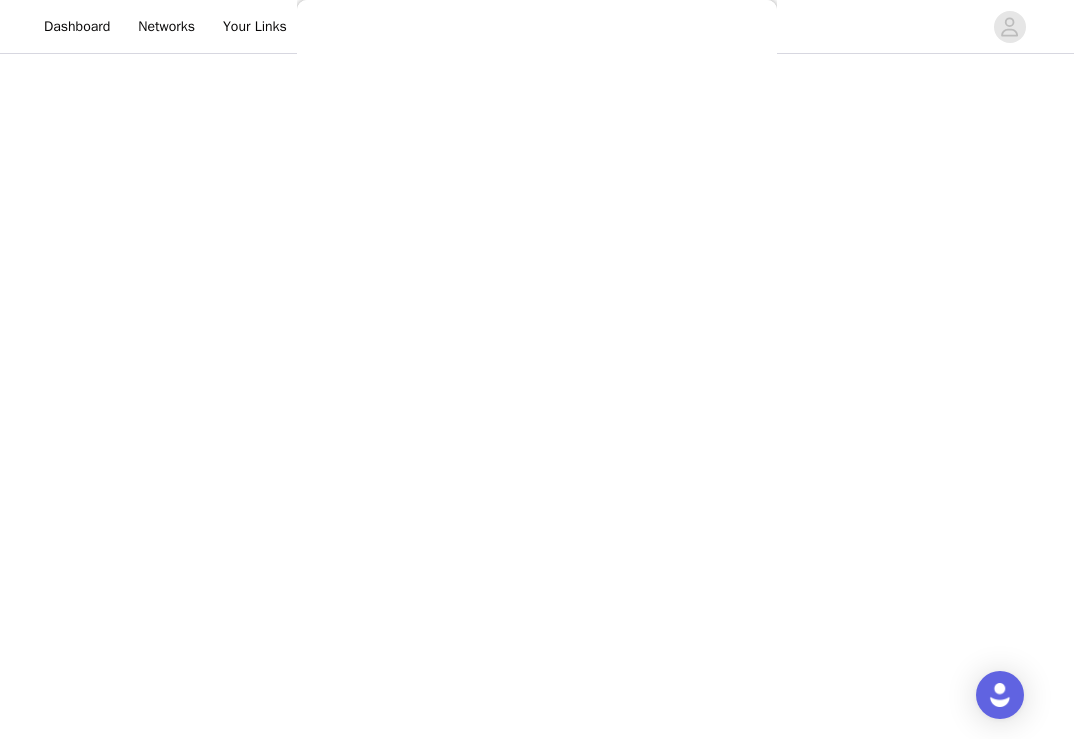 scroll, scrollTop: 0, scrollLeft: 0, axis: both 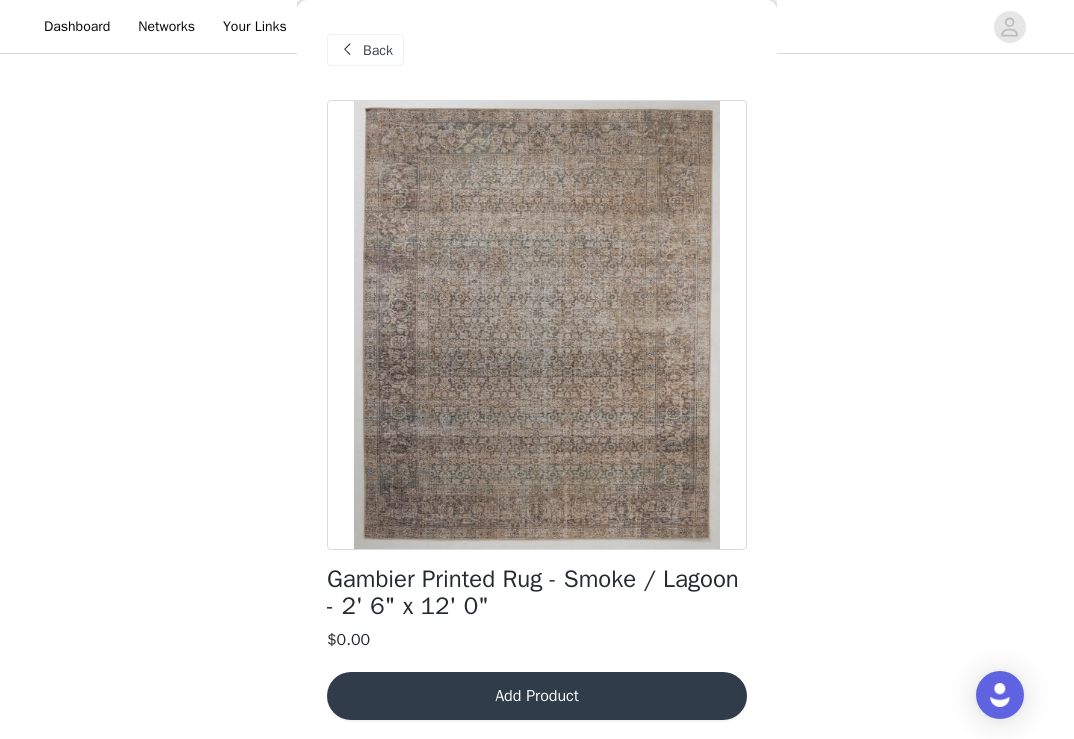 click on "Back" at bounding box center (365, 50) 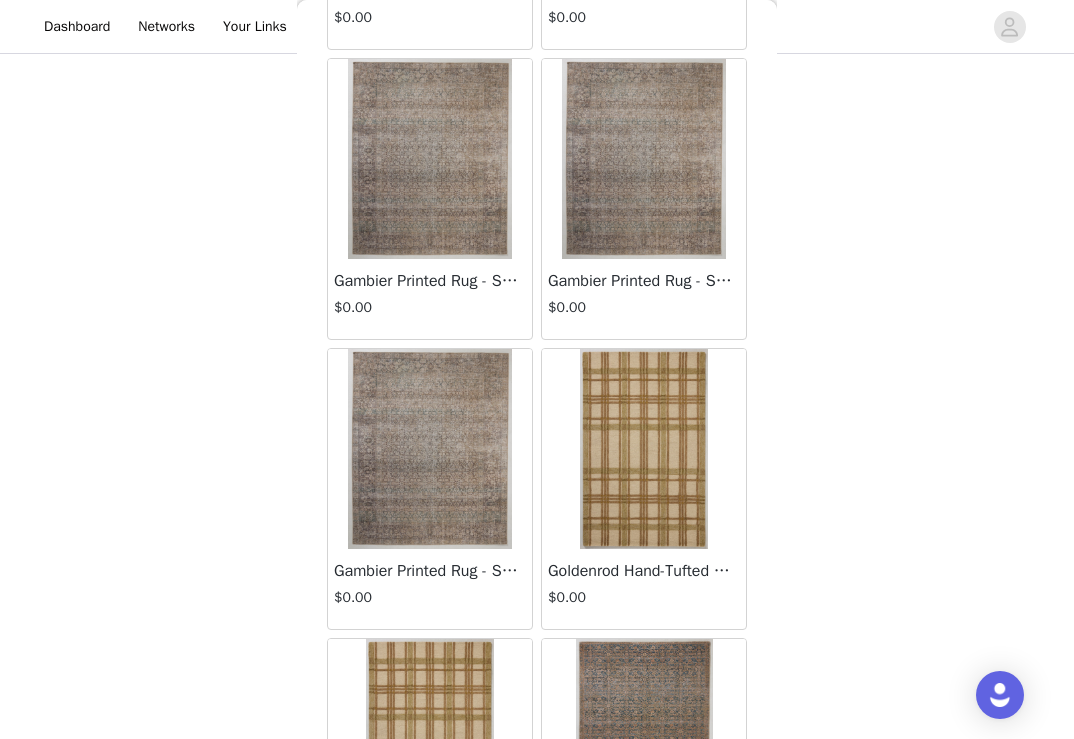 scroll, scrollTop: 2321, scrollLeft: 0, axis: vertical 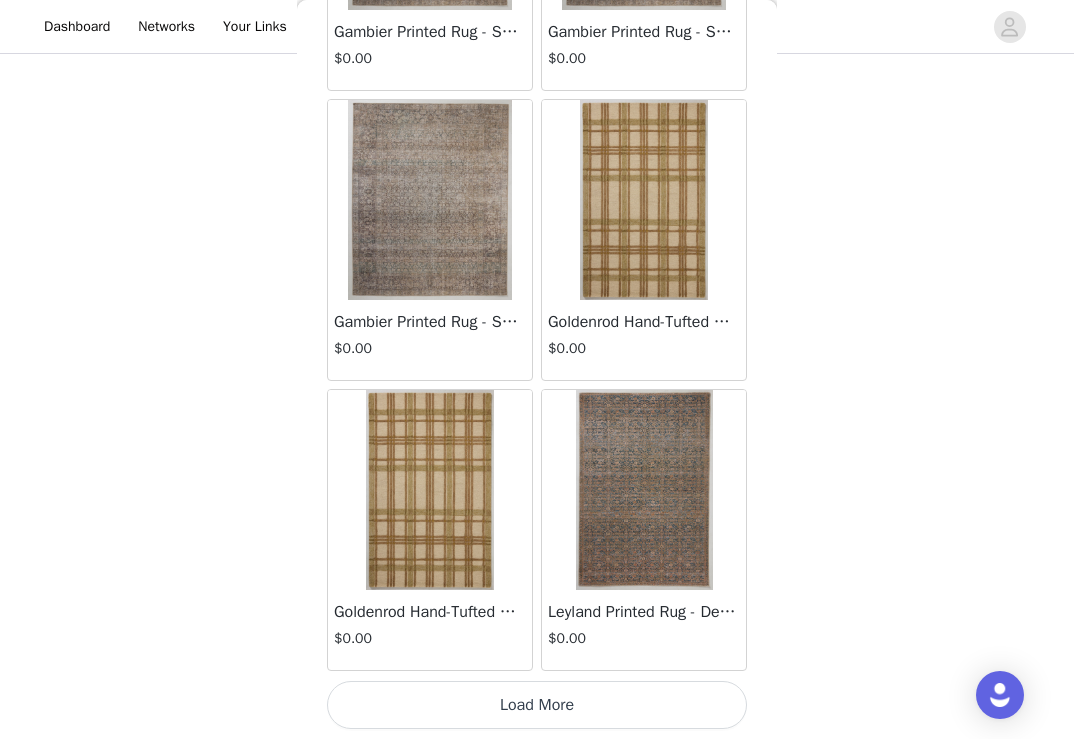 click on "Load More" at bounding box center (537, 705) 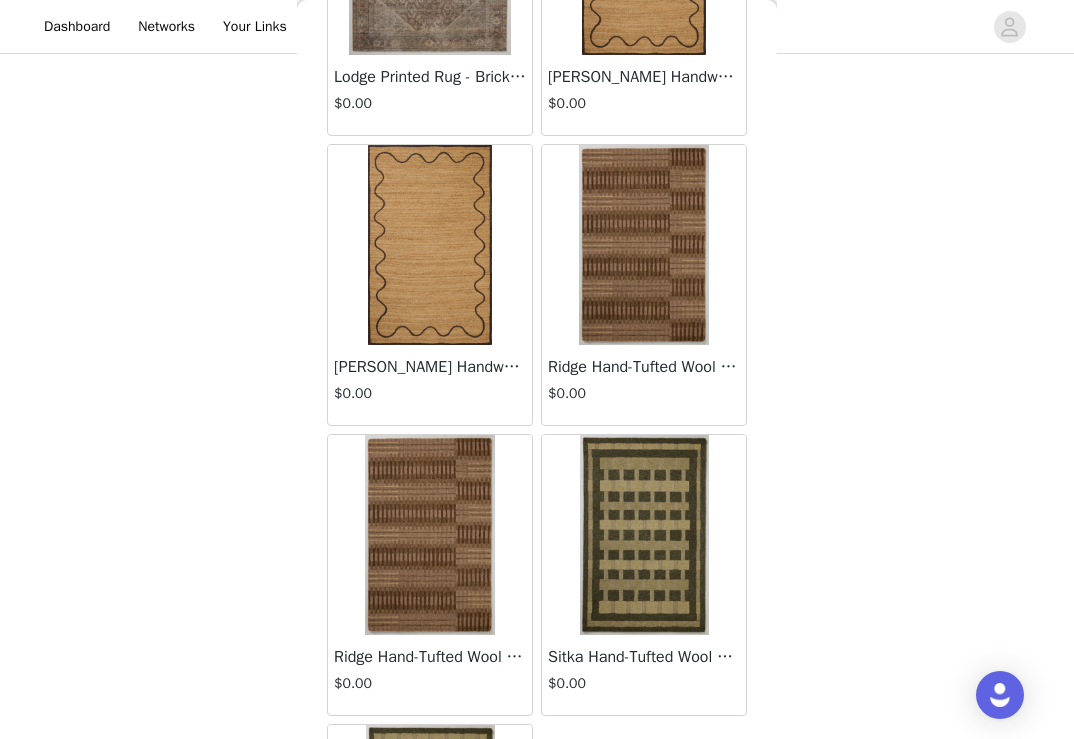 scroll, scrollTop: 3997, scrollLeft: 0, axis: vertical 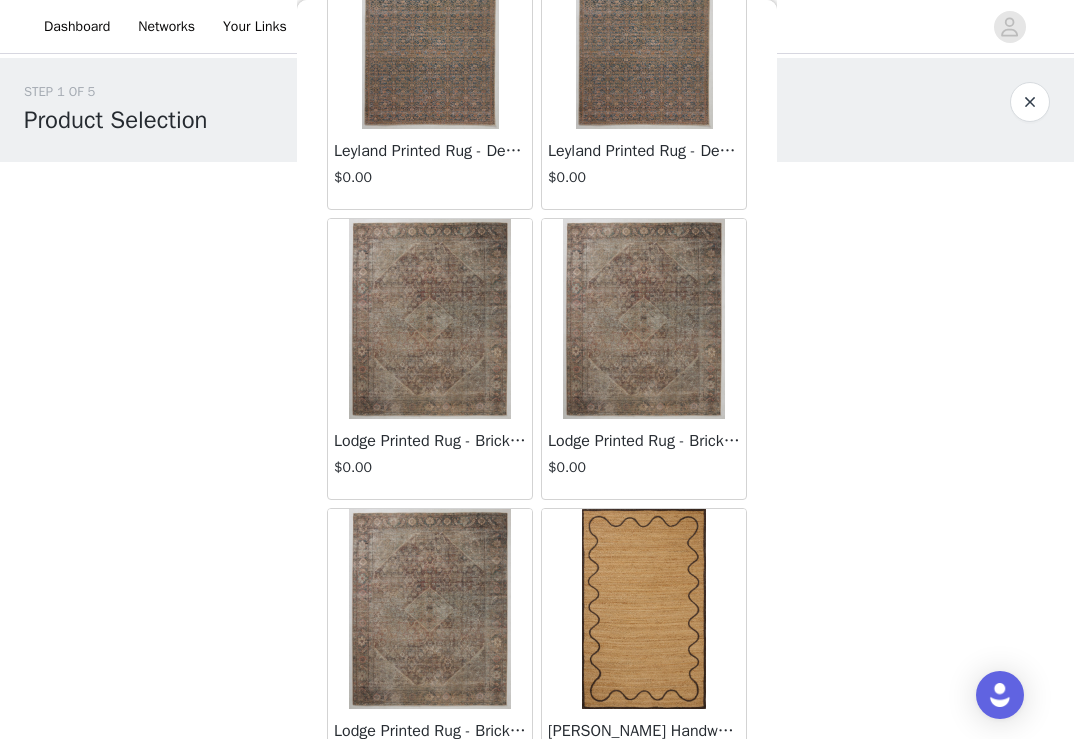 click at bounding box center [644, 319] 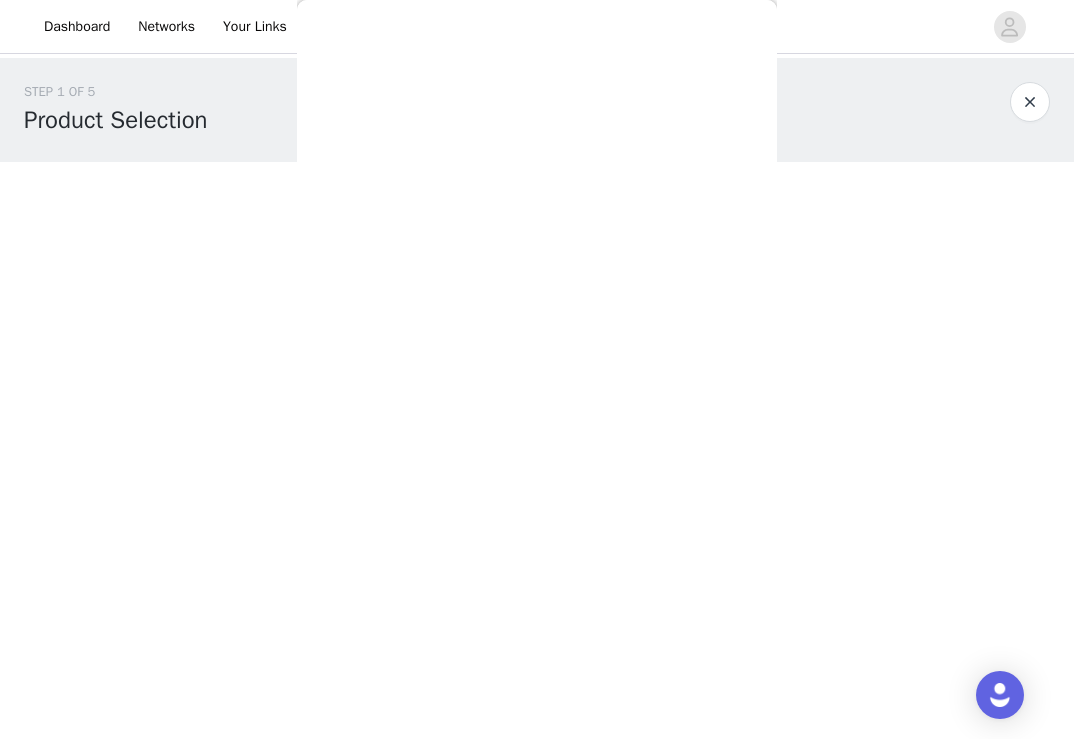 scroll, scrollTop: 0, scrollLeft: 0, axis: both 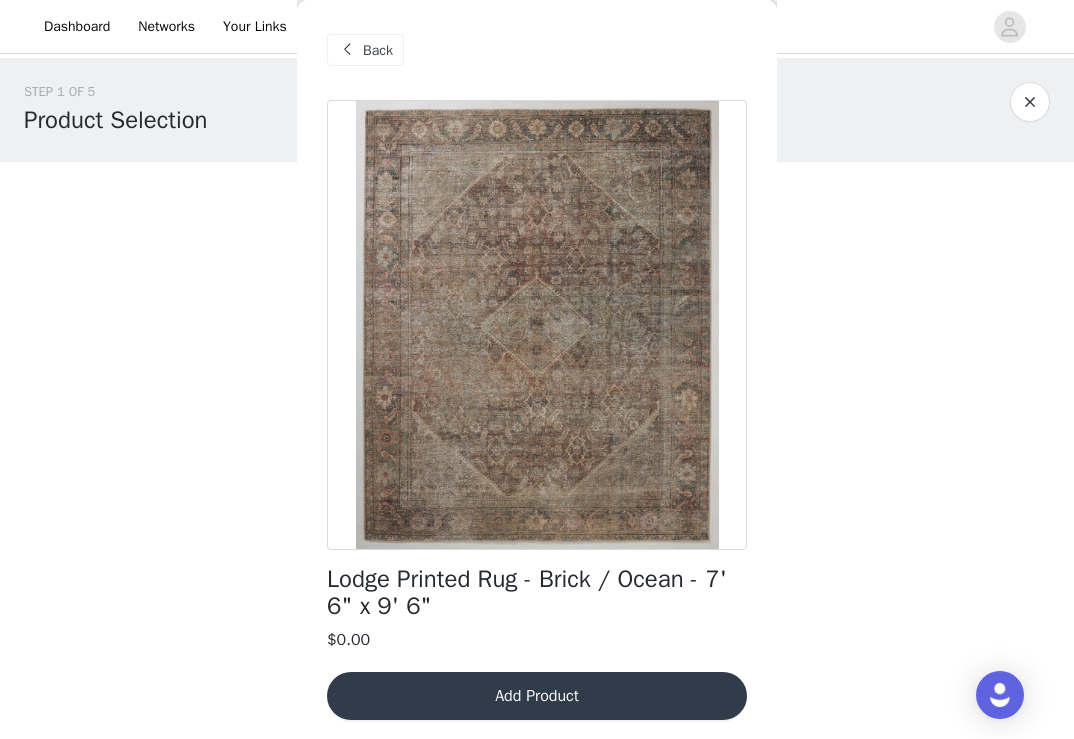 click on "Back" at bounding box center [378, 50] 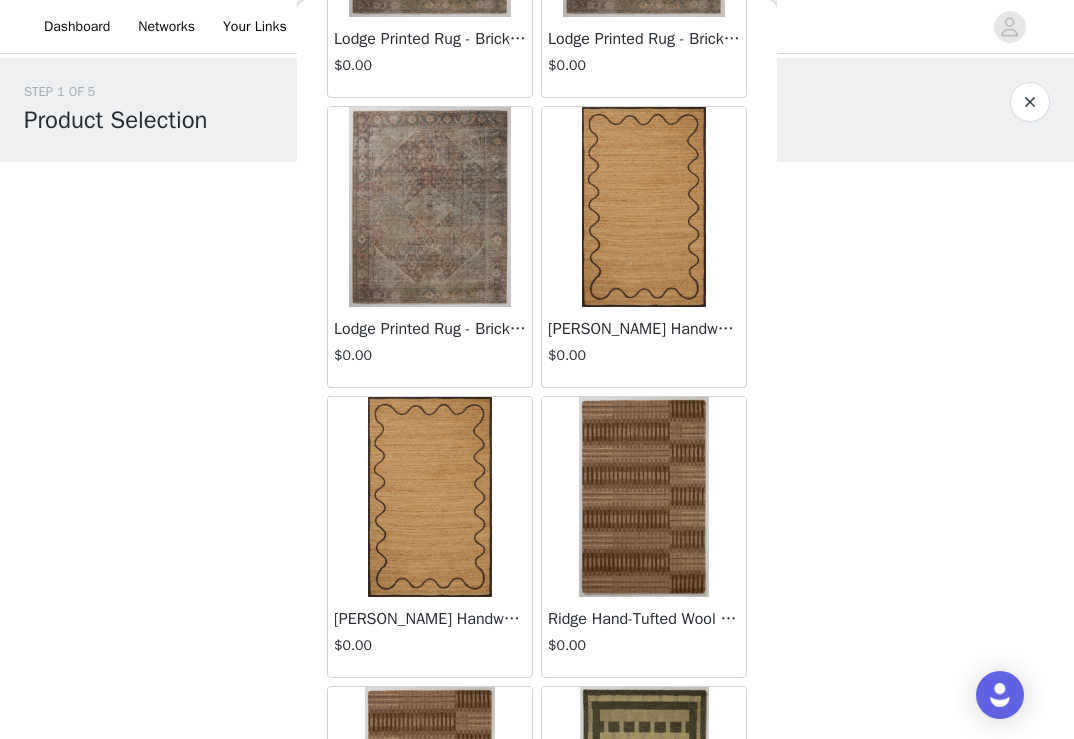 scroll, scrollTop: 3438, scrollLeft: 0, axis: vertical 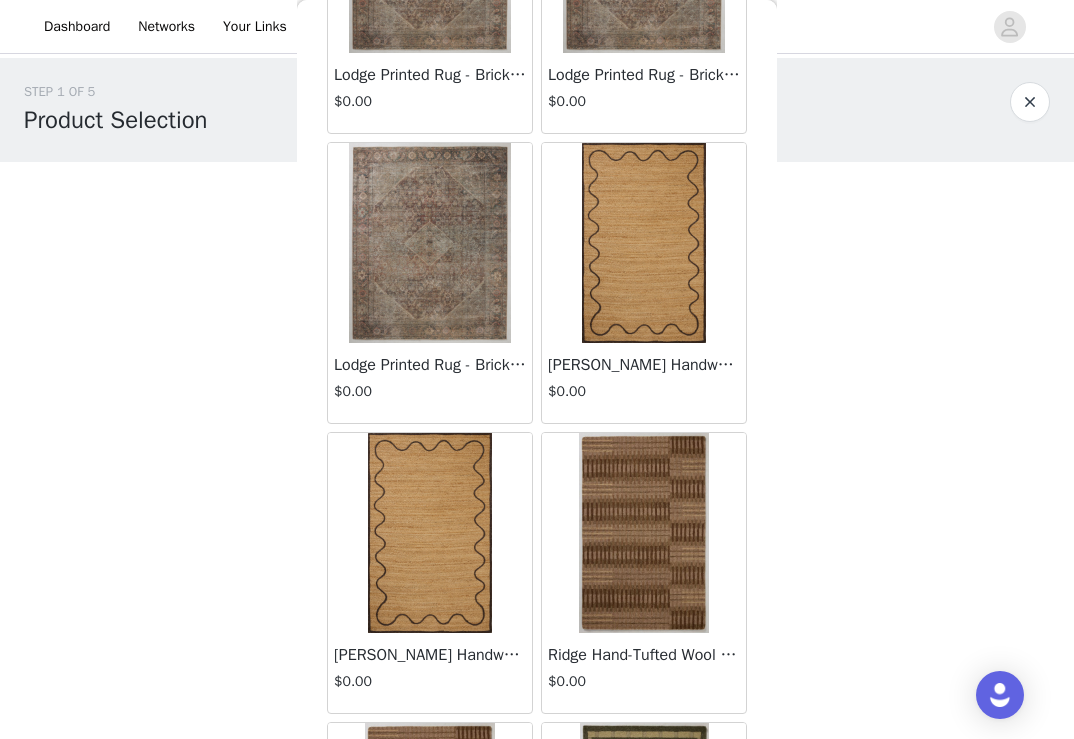 click at bounding box center [430, 243] 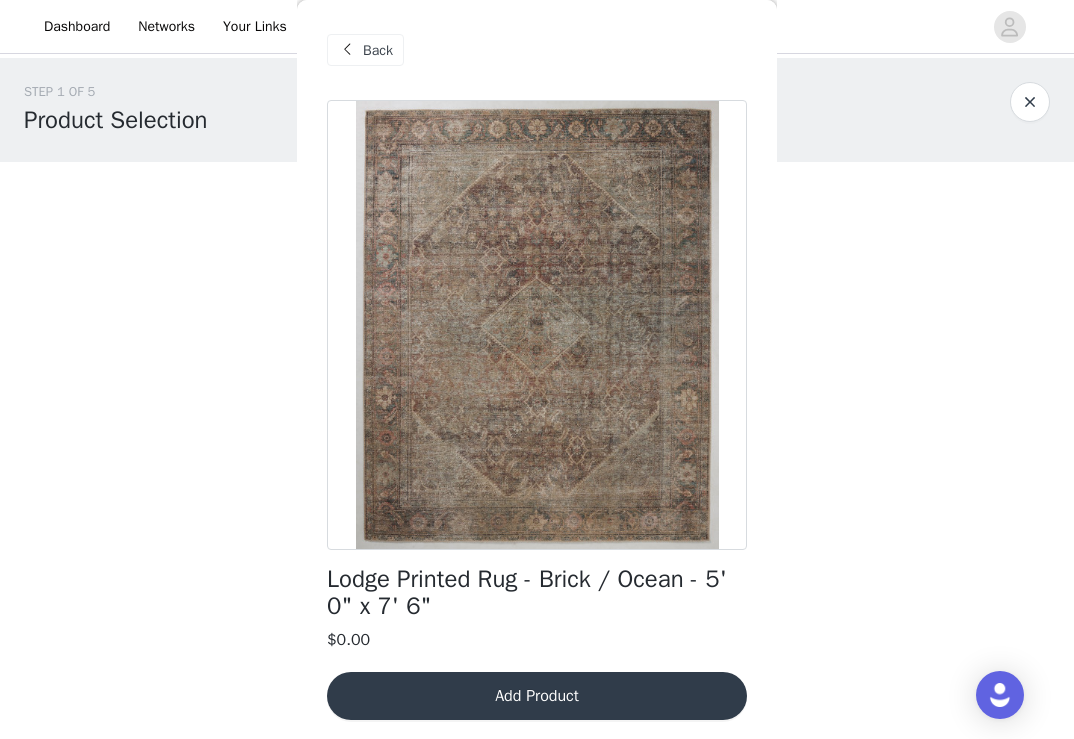 scroll, scrollTop: 5, scrollLeft: 0, axis: vertical 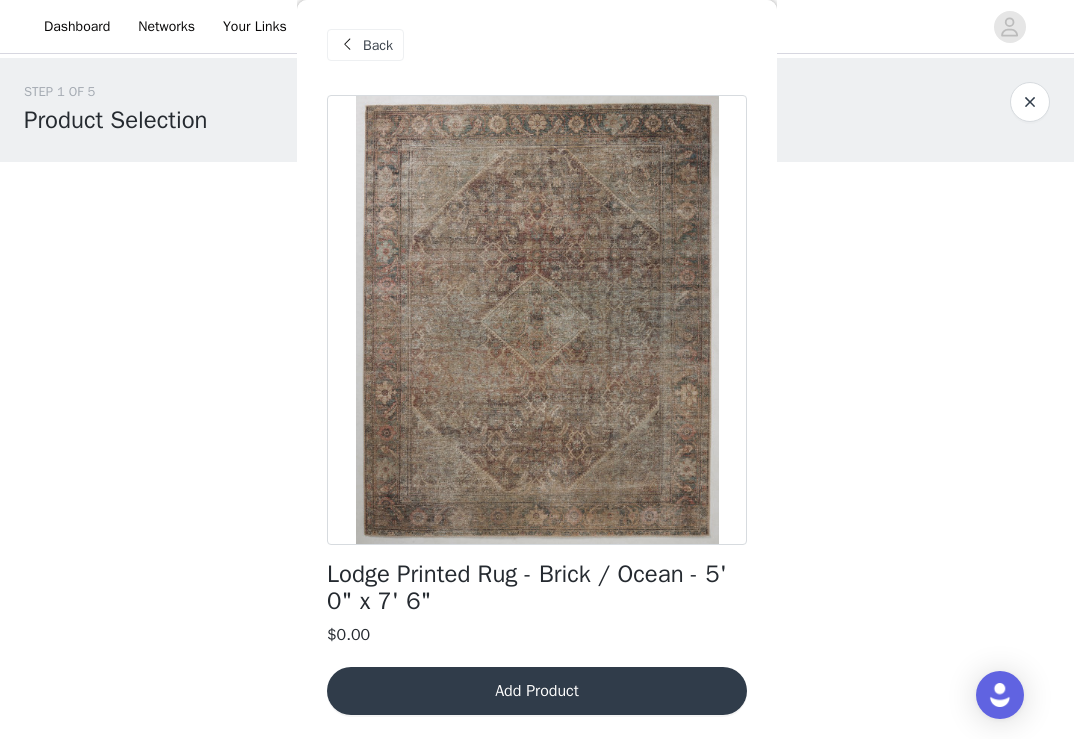 click on "Back" at bounding box center [378, 45] 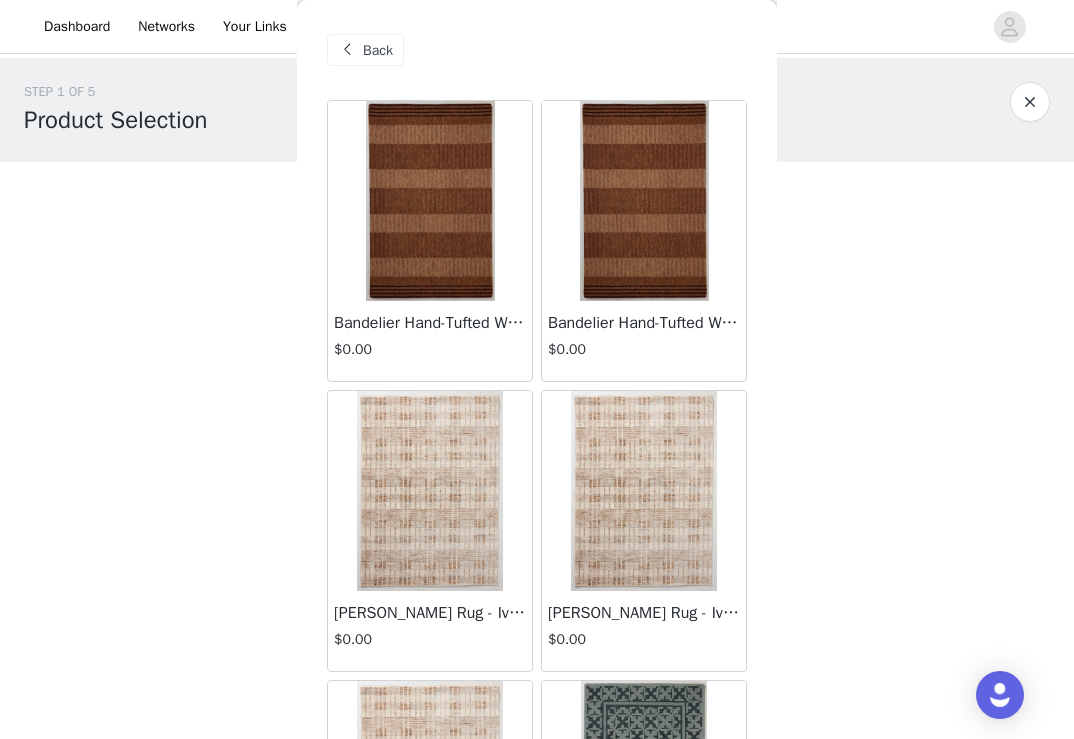 scroll, scrollTop: 109, scrollLeft: 0, axis: vertical 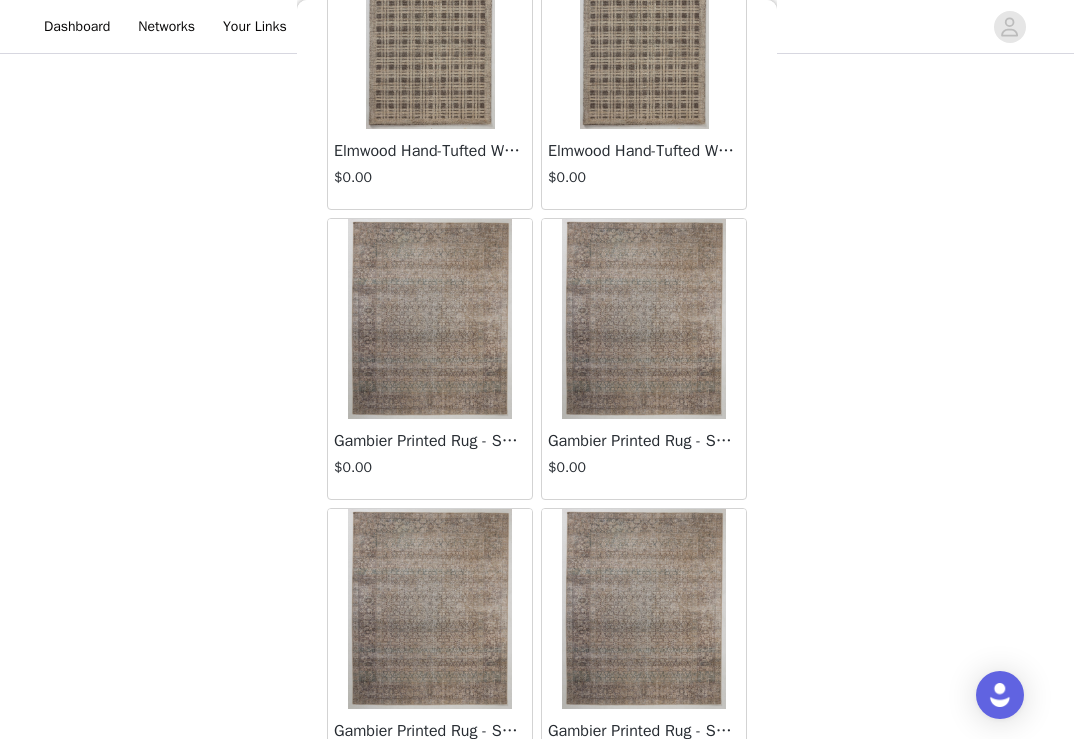 click at bounding box center [429, 319] 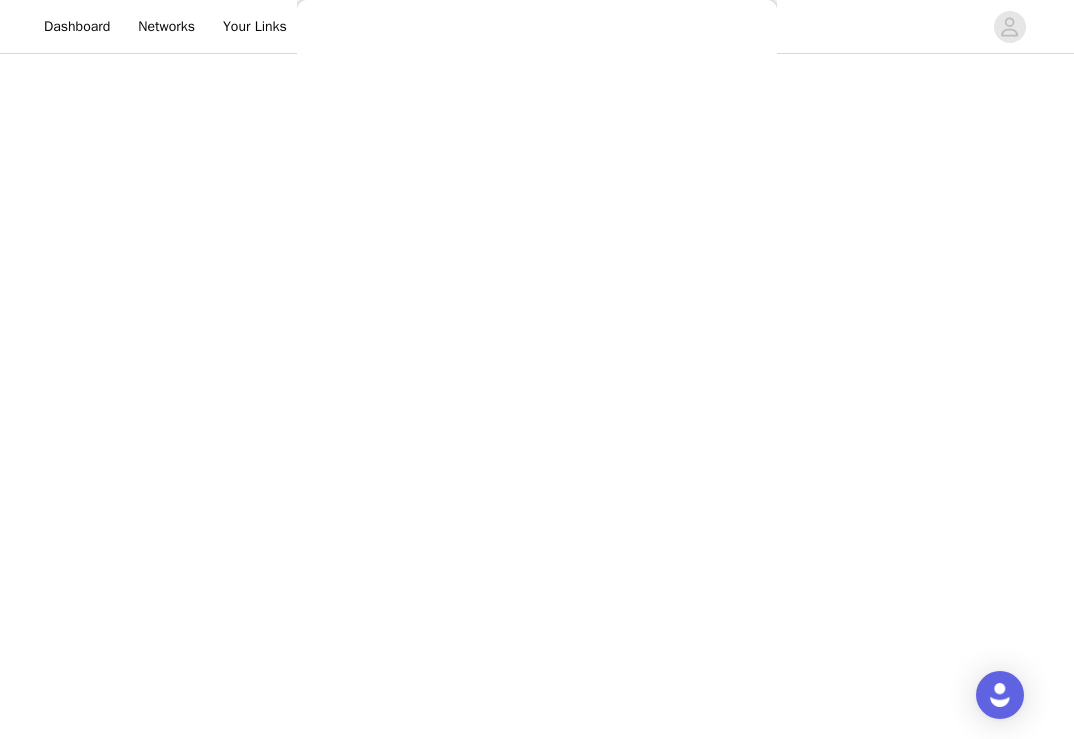 scroll, scrollTop: 5, scrollLeft: 0, axis: vertical 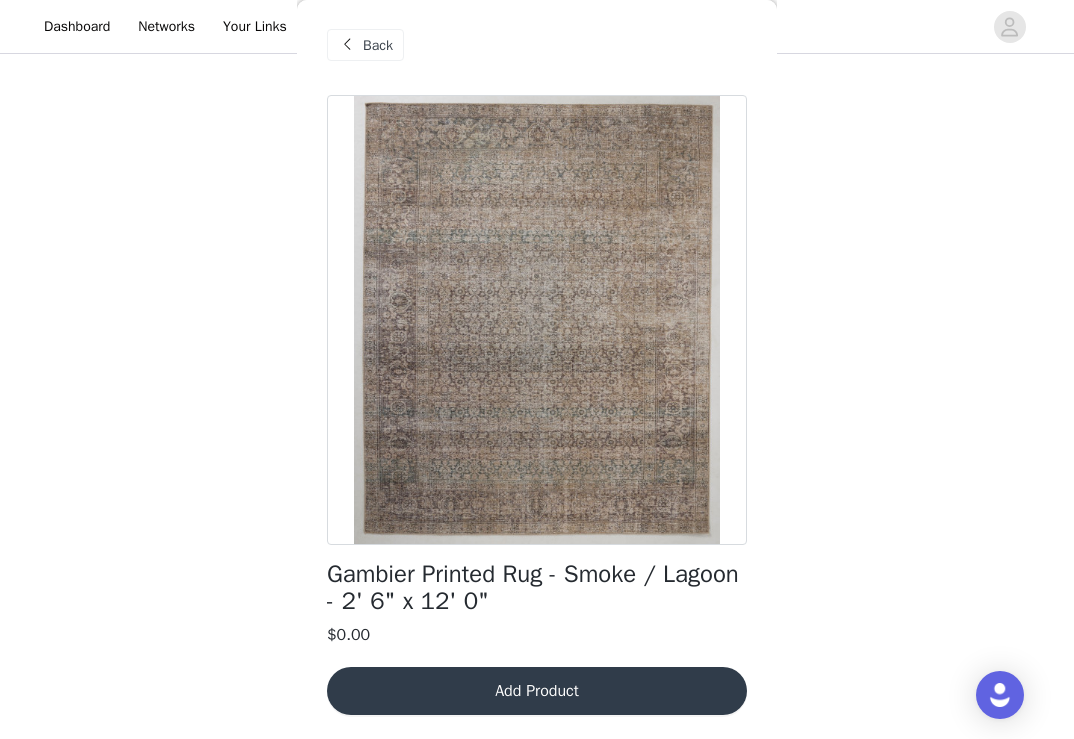 click on "Back" at bounding box center [378, 45] 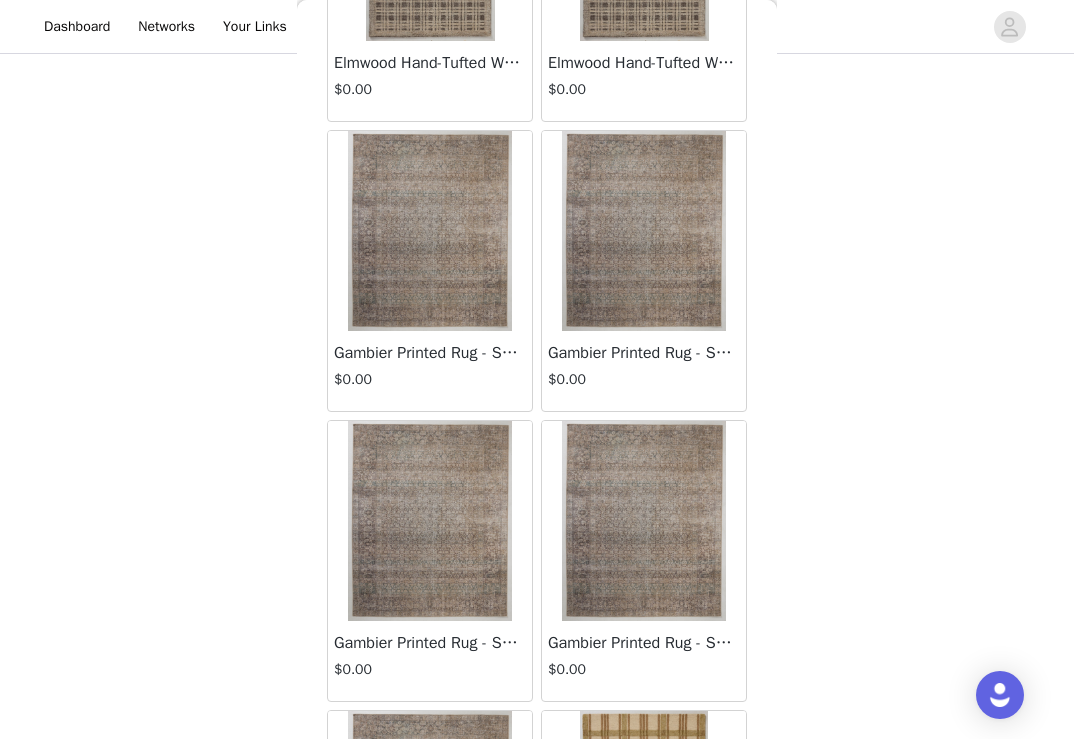 scroll, scrollTop: 1717, scrollLeft: 0, axis: vertical 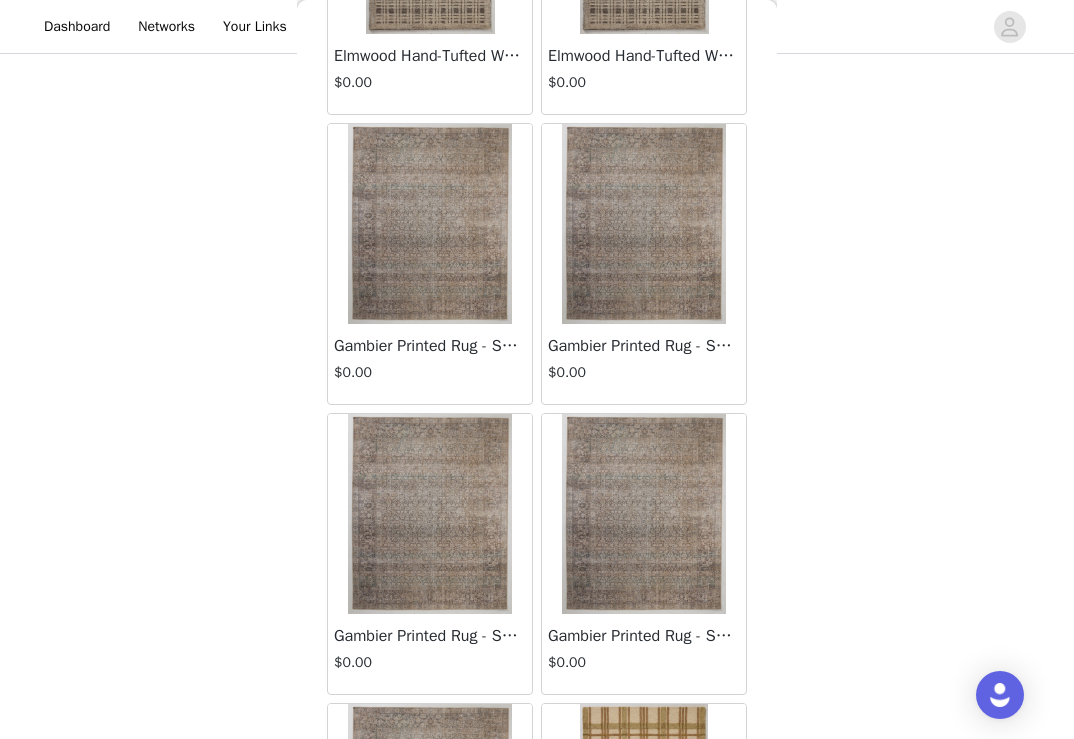 click at bounding box center (643, 224) 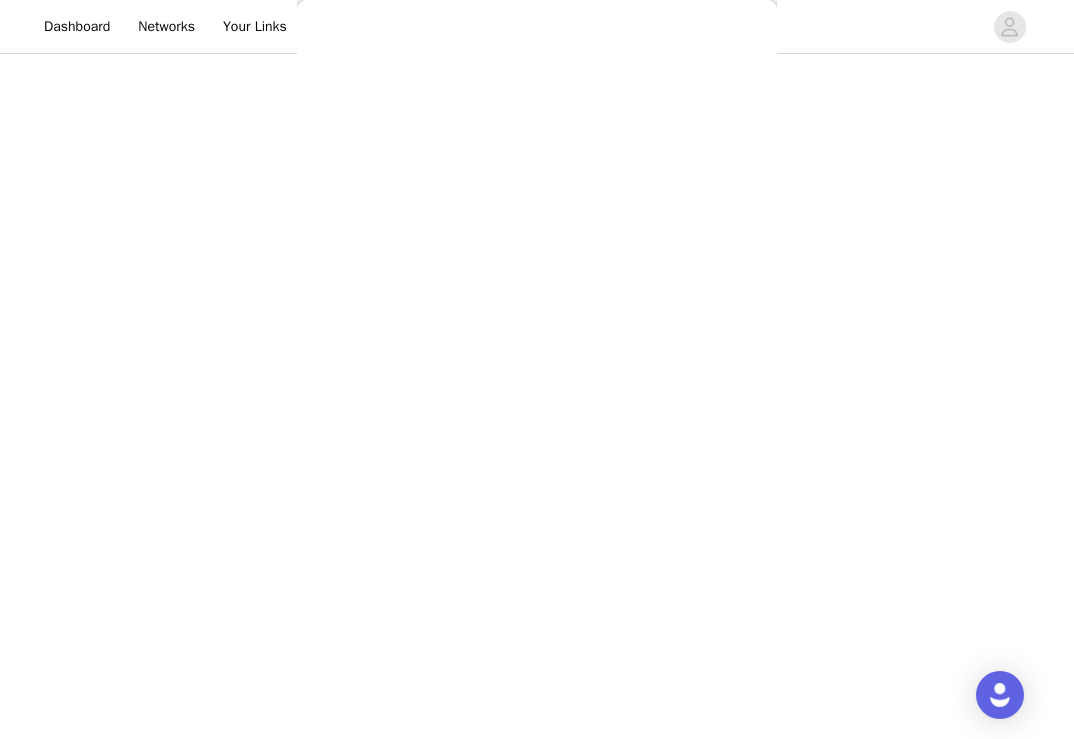 scroll, scrollTop: 0, scrollLeft: 0, axis: both 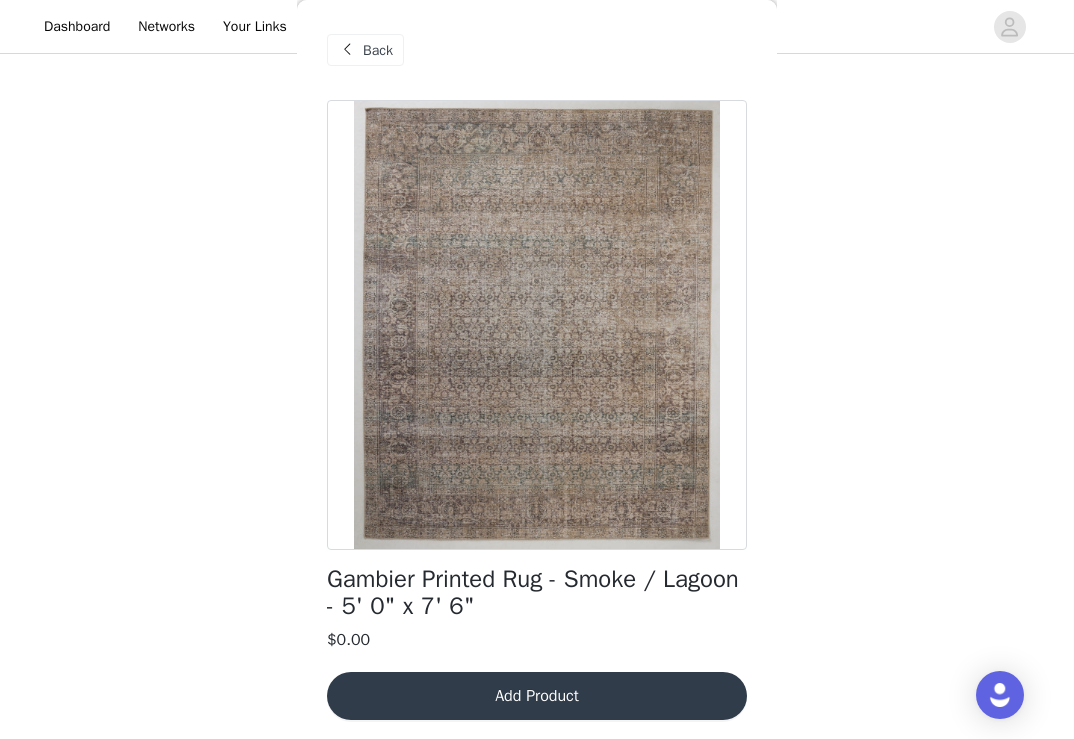 click on "Back" at bounding box center [365, 50] 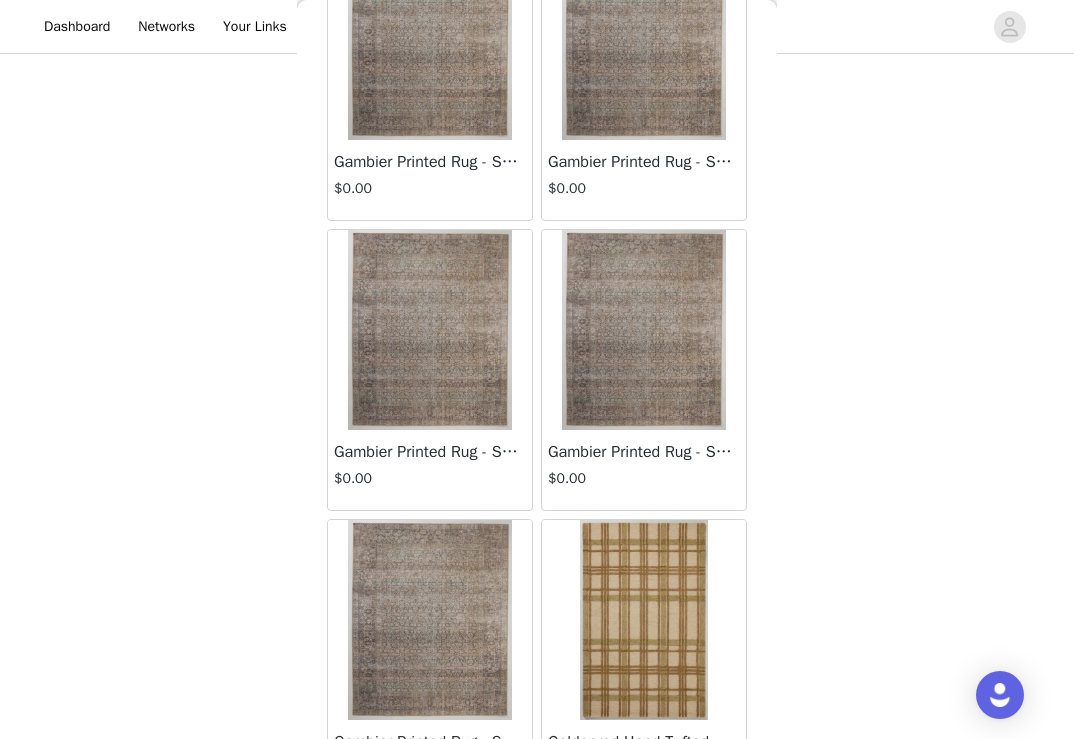 scroll, scrollTop: 1944, scrollLeft: 0, axis: vertical 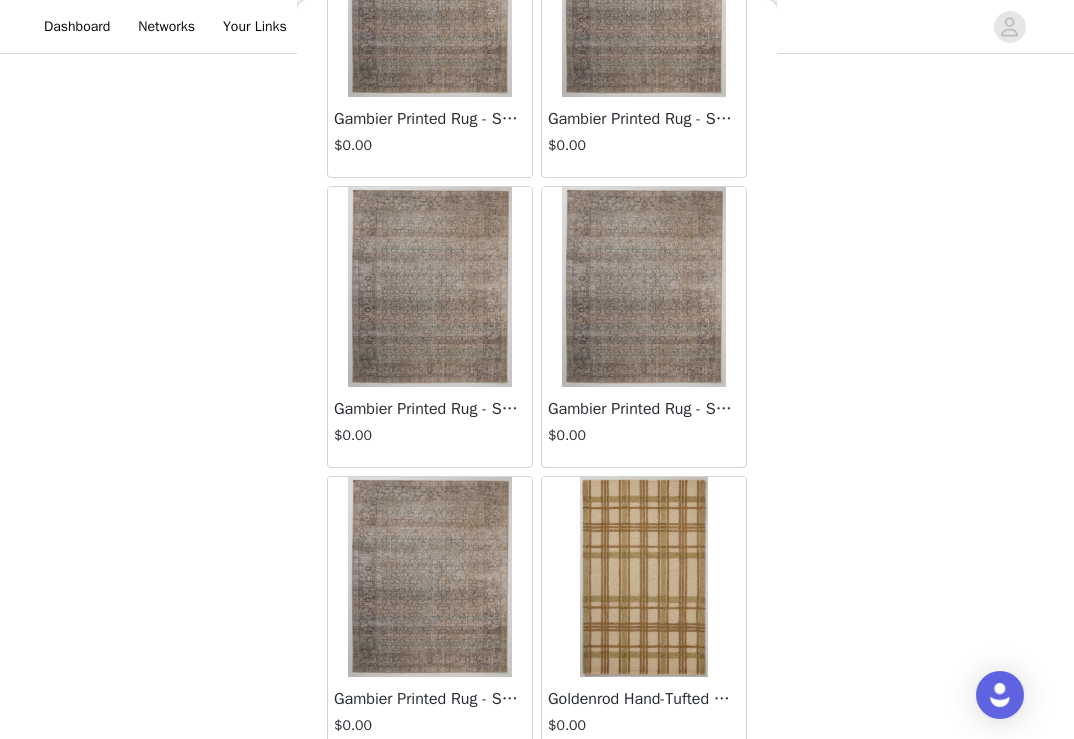 click at bounding box center (429, 287) 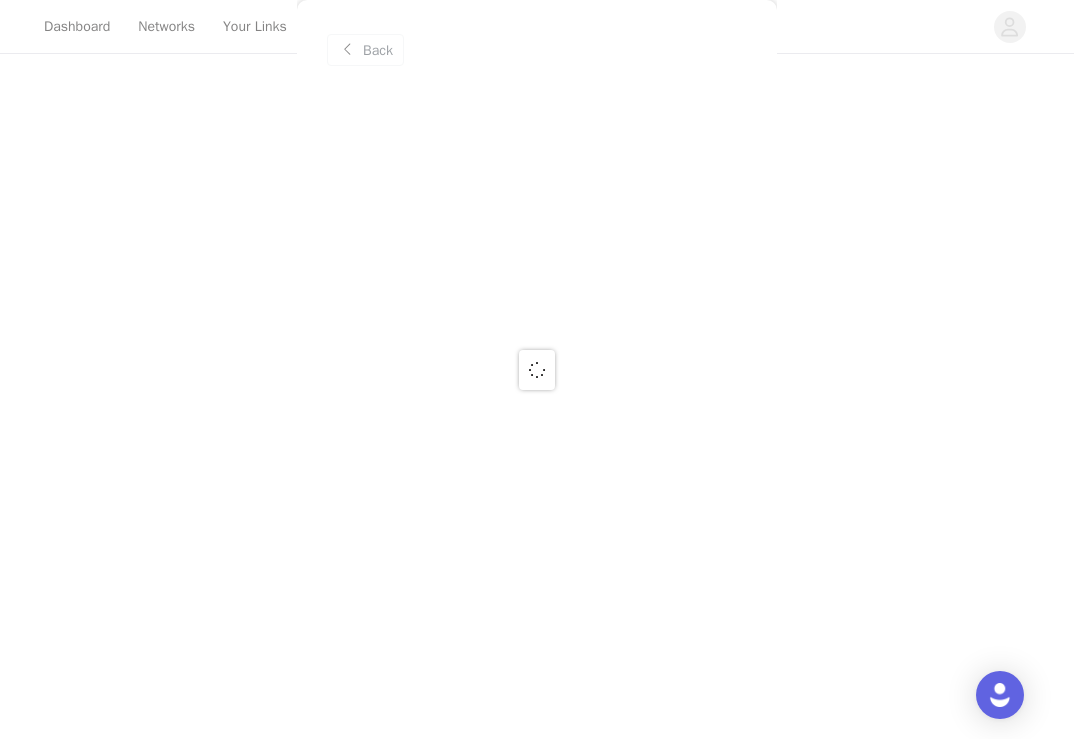 scroll, scrollTop: 0, scrollLeft: 0, axis: both 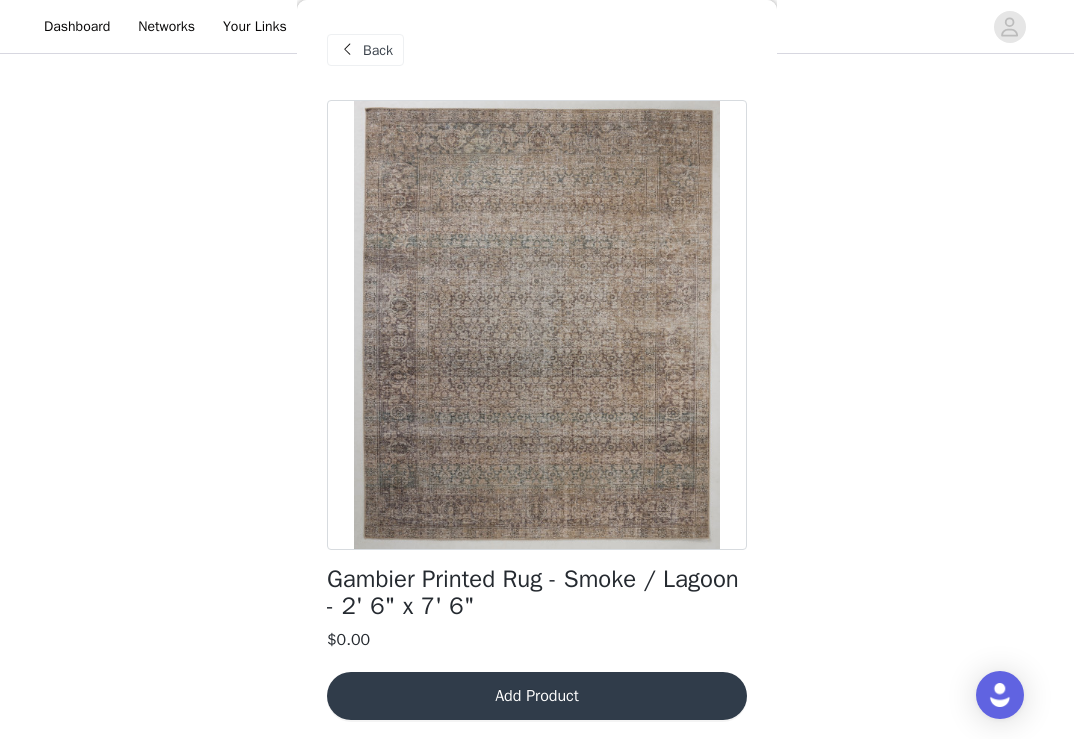 click on "Back" at bounding box center [378, 50] 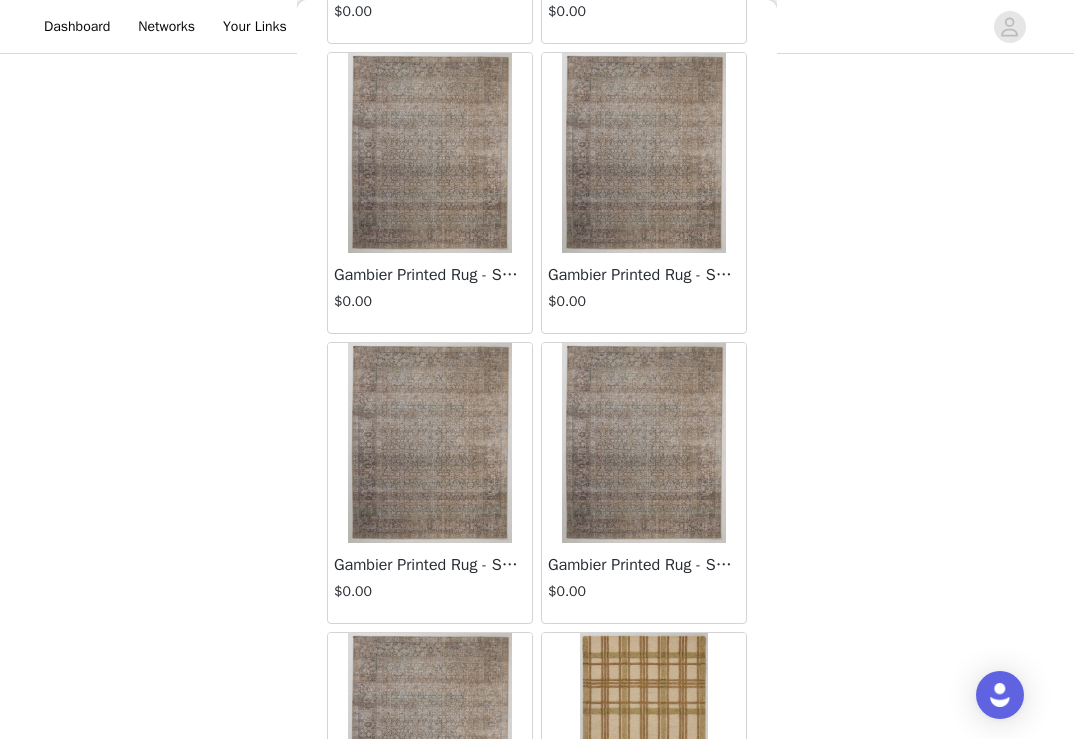 scroll, scrollTop: 1775, scrollLeft: 0, axis: vertical 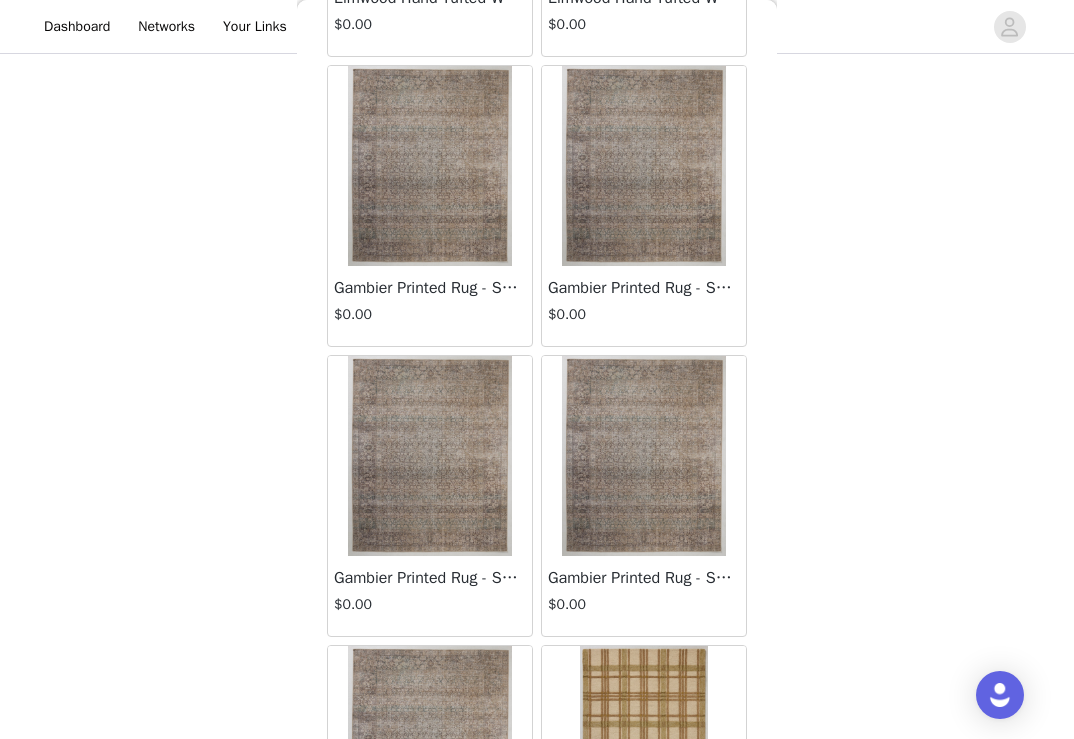 click at bounding box center [643, 456] 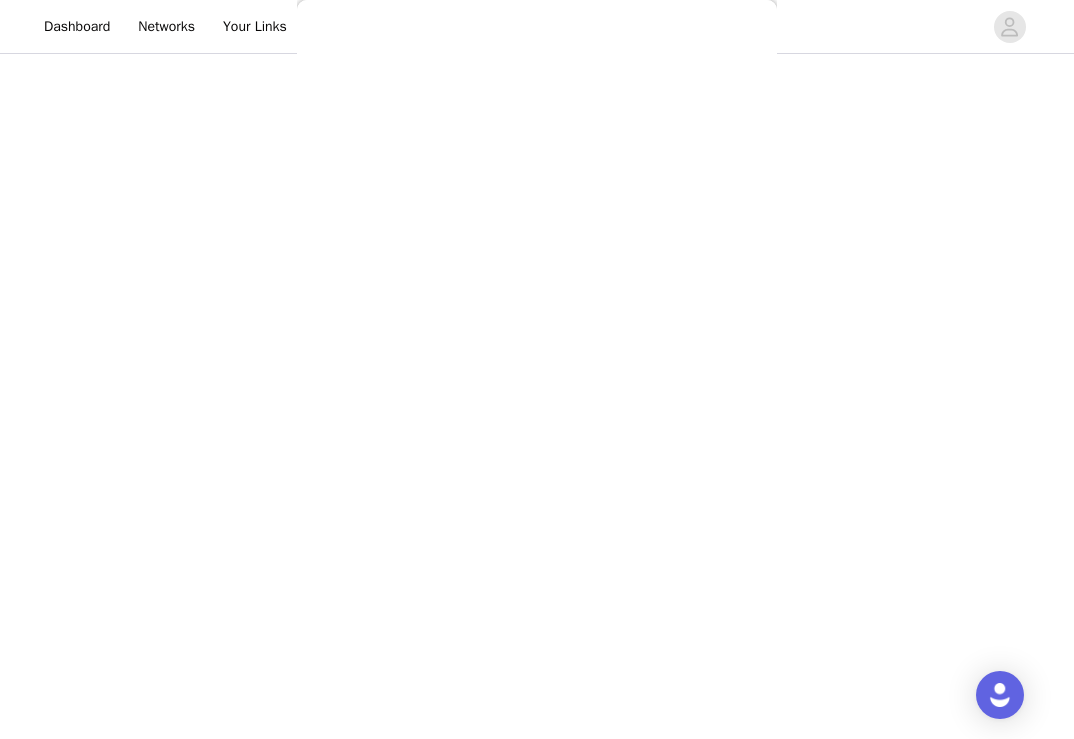 scroll, scrollTop: 0, scrollLeft: 0, axis: both 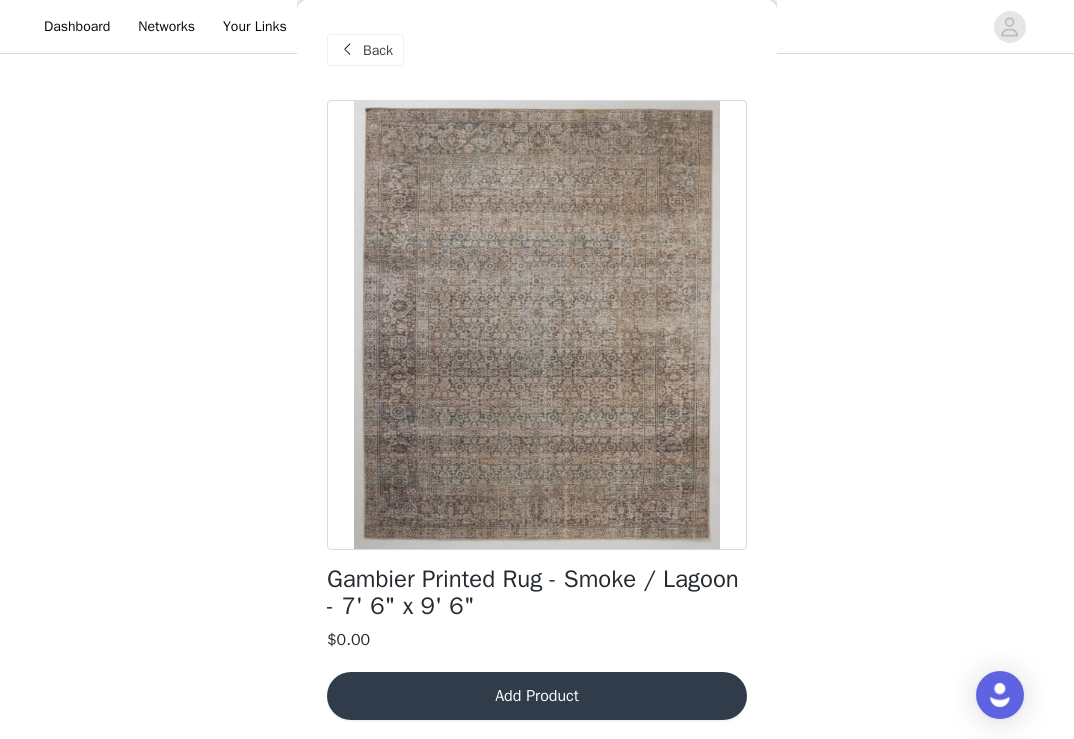 click on "Back" at bounding box center [365, 50] 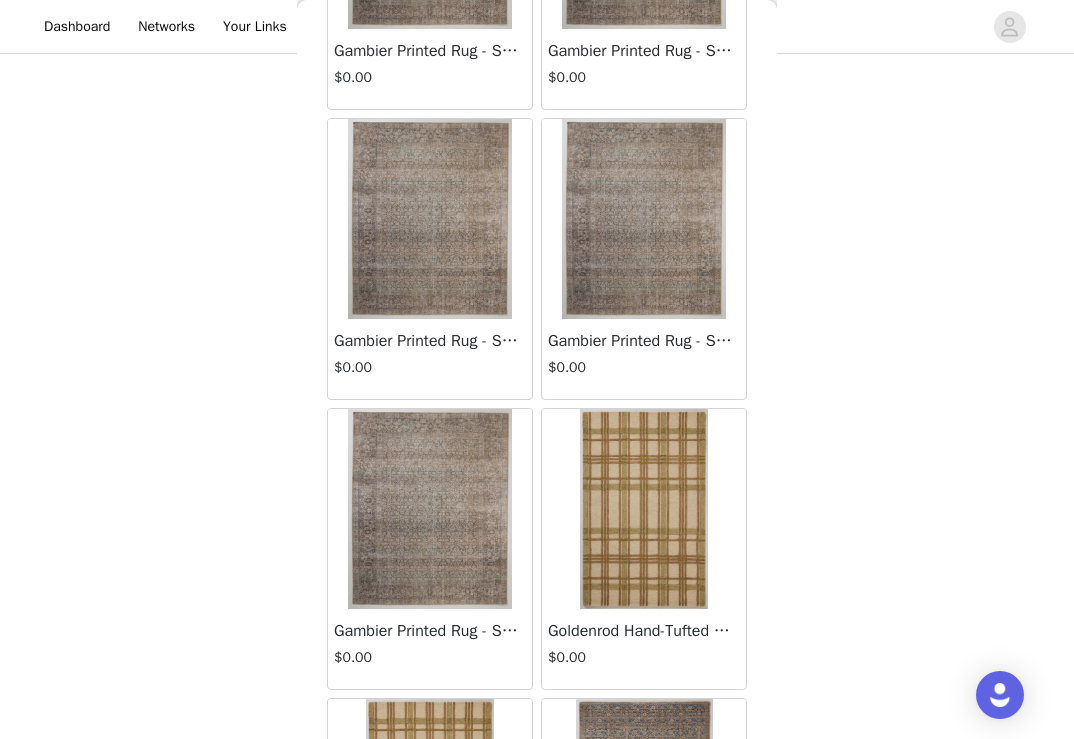 click at bounding box center [429, 509] 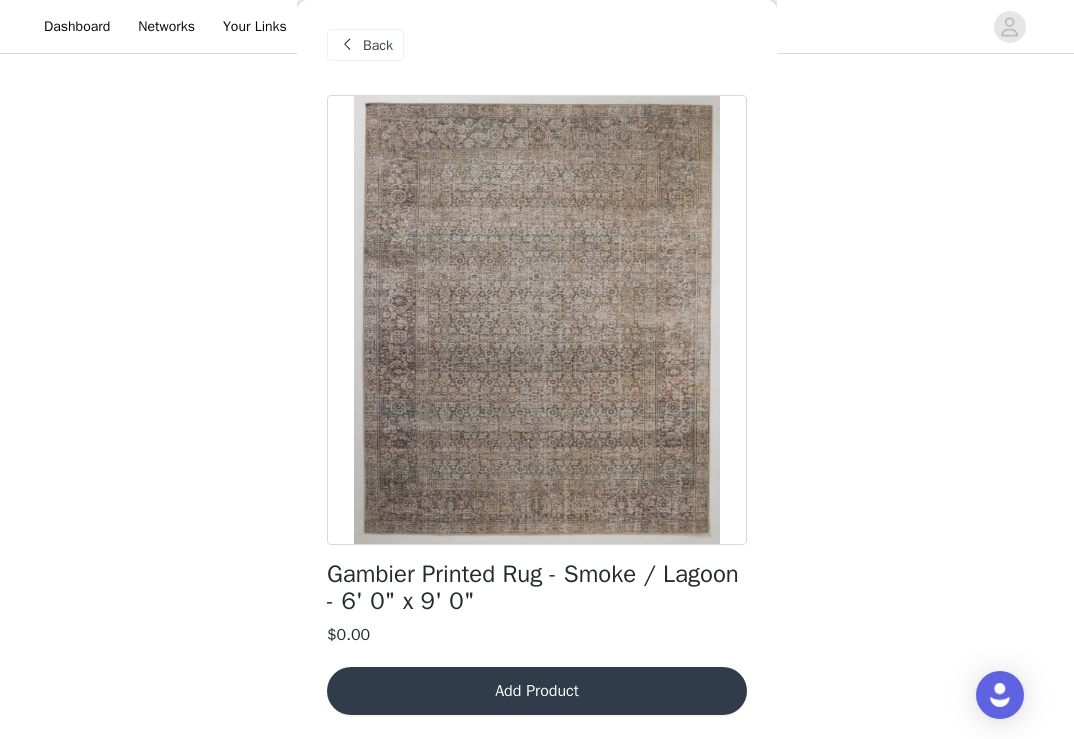 scroll, scrollTop: 5, scrollLeft: 0, axis: vertical 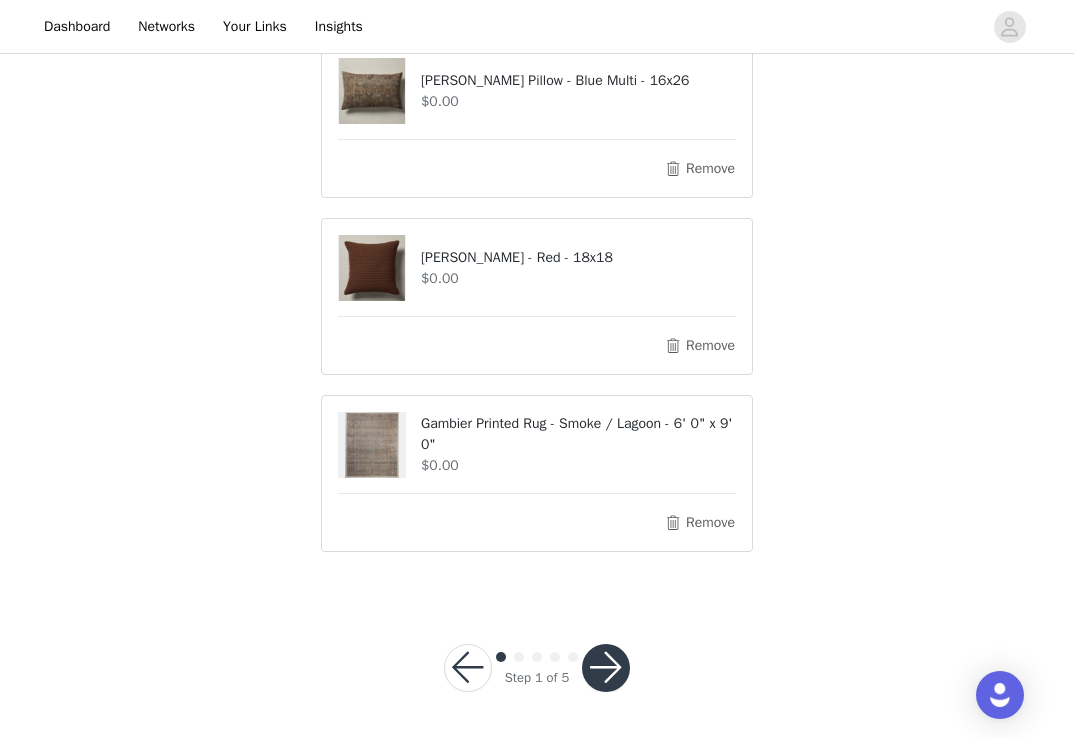 click at bounding box center (606, 668) 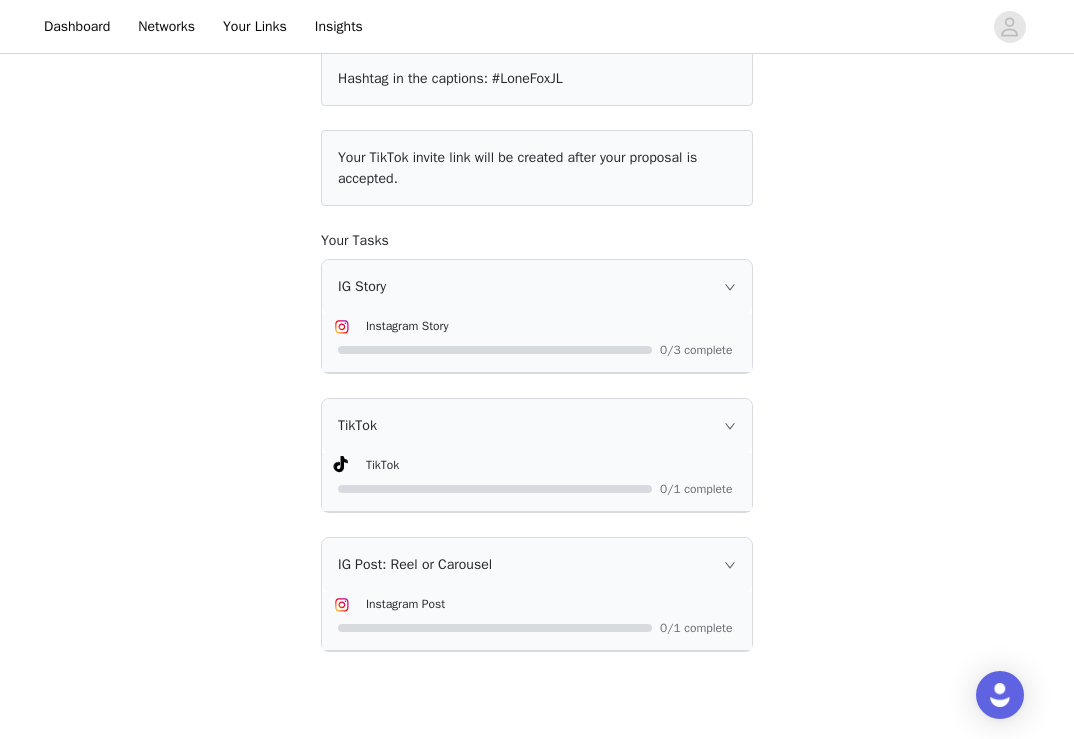scroll, scrollTop: 268, scrollLeft: 0, axis: vertical 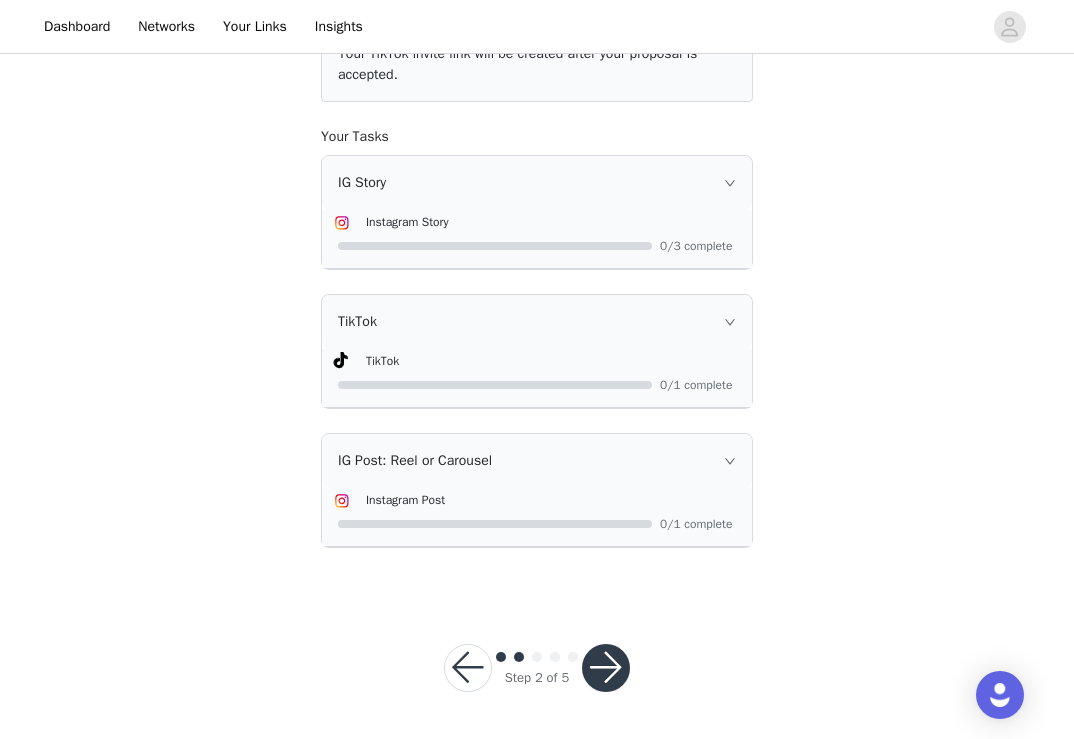 click at bounding box center (468, 668) 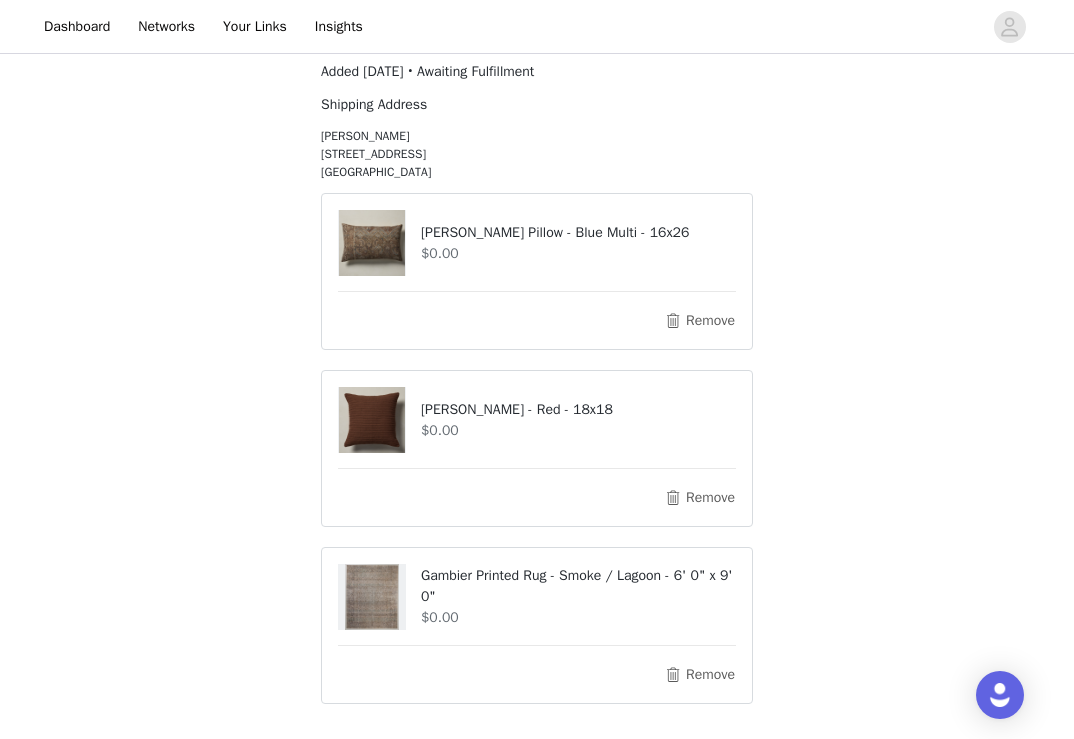 scroll, scrollTop: 240, scrollLeft: 0, axis: vertical 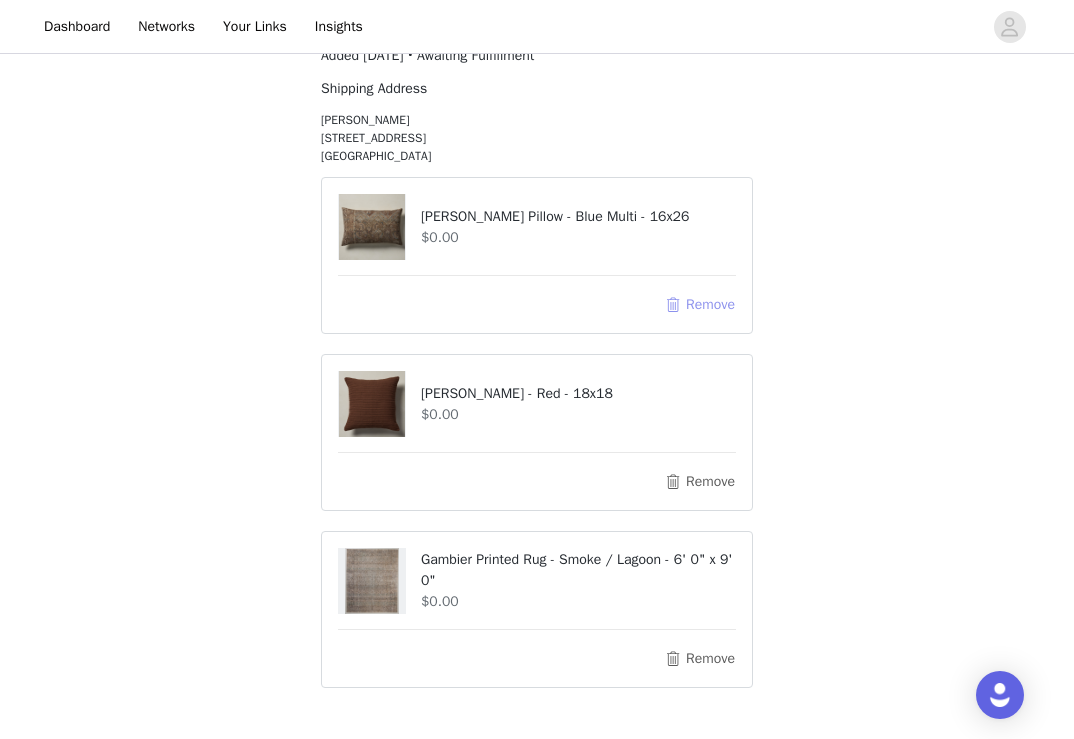 click on "Remove" at bounding box center [700, 305] 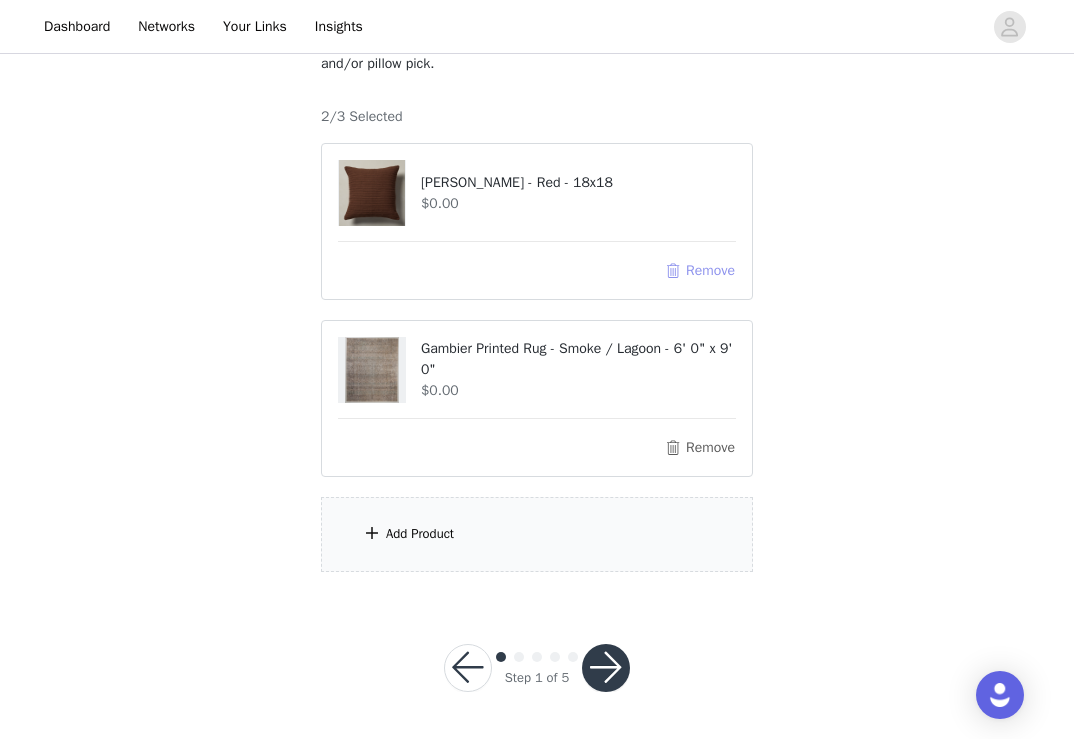 click on "Remove" at bounding box center (700, 271) 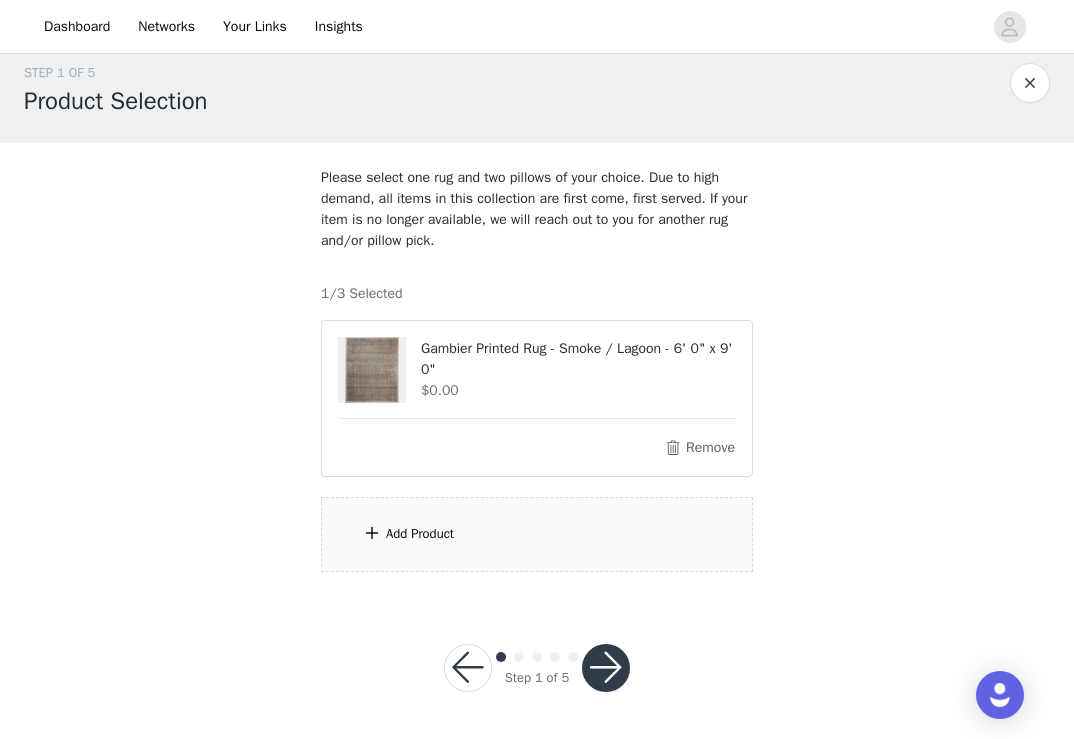 click on "Add Product" at bounding box center (537, 534) 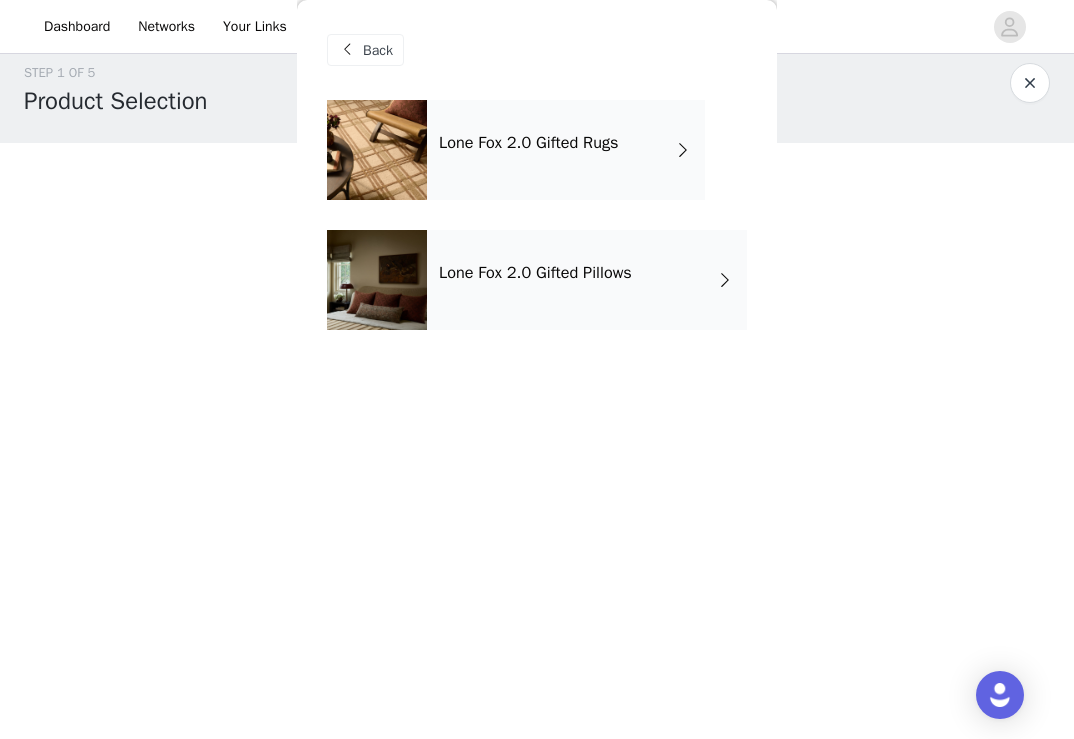 click on "Lone Fox 2.0 Gifted Pillows" at bounding box center [535, 273] 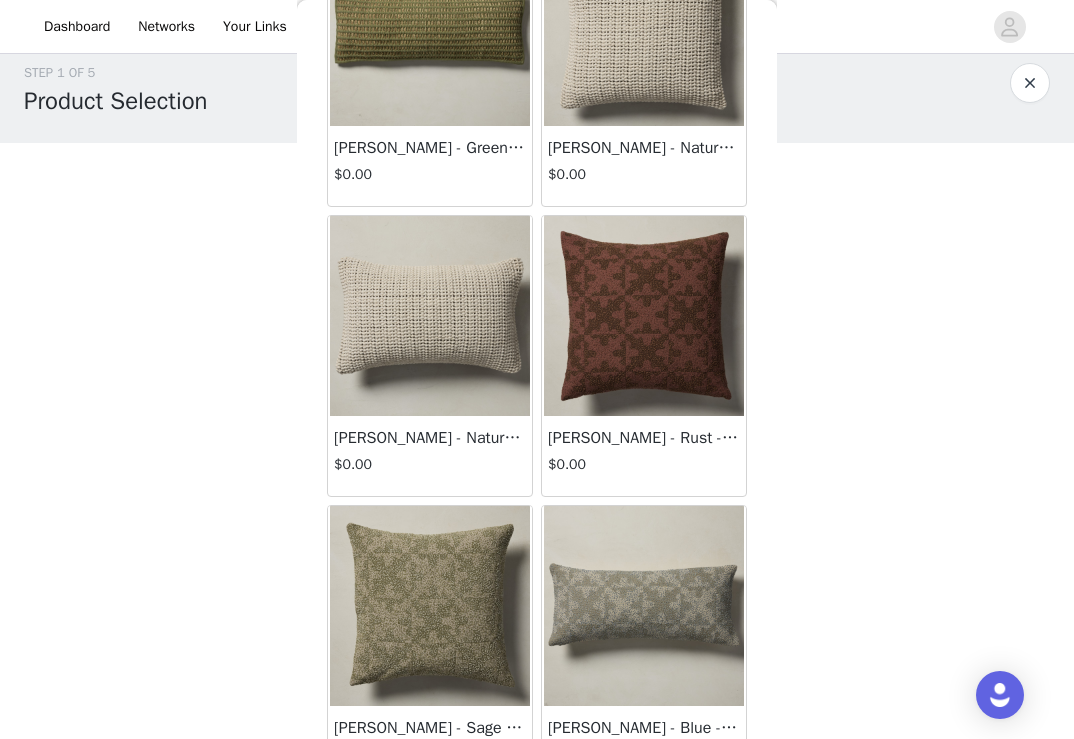 scroll, scrollTop: 166, scrollLeft: 0, axis: vertical 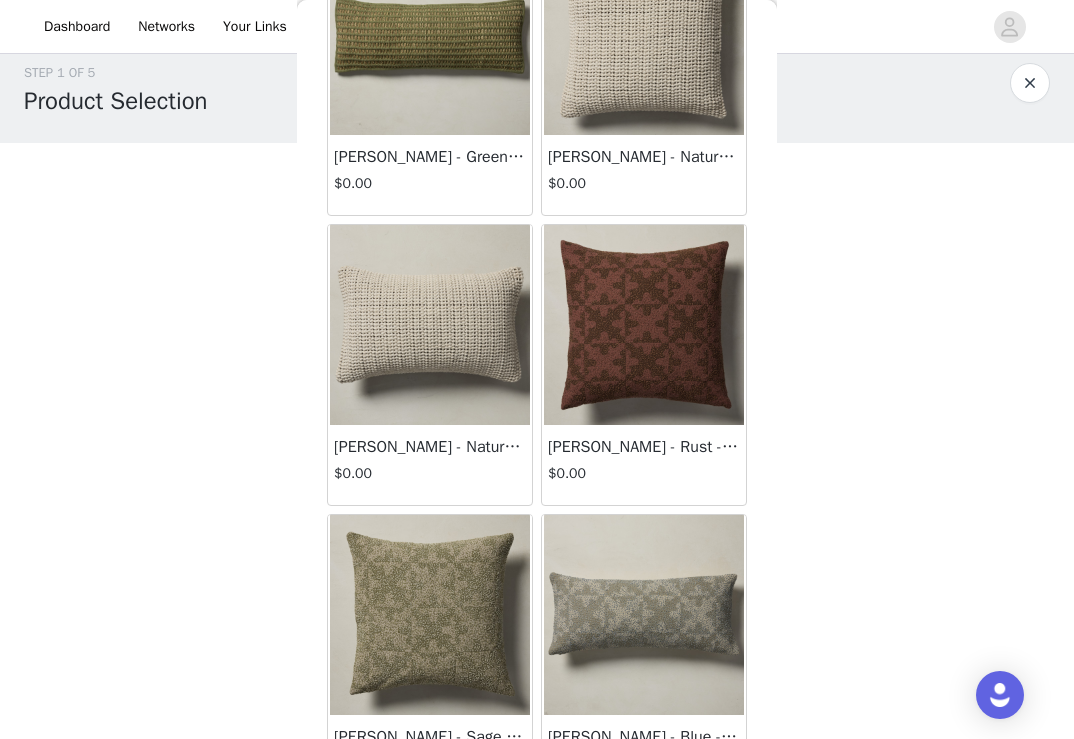 click at bounding box center [644, 325] 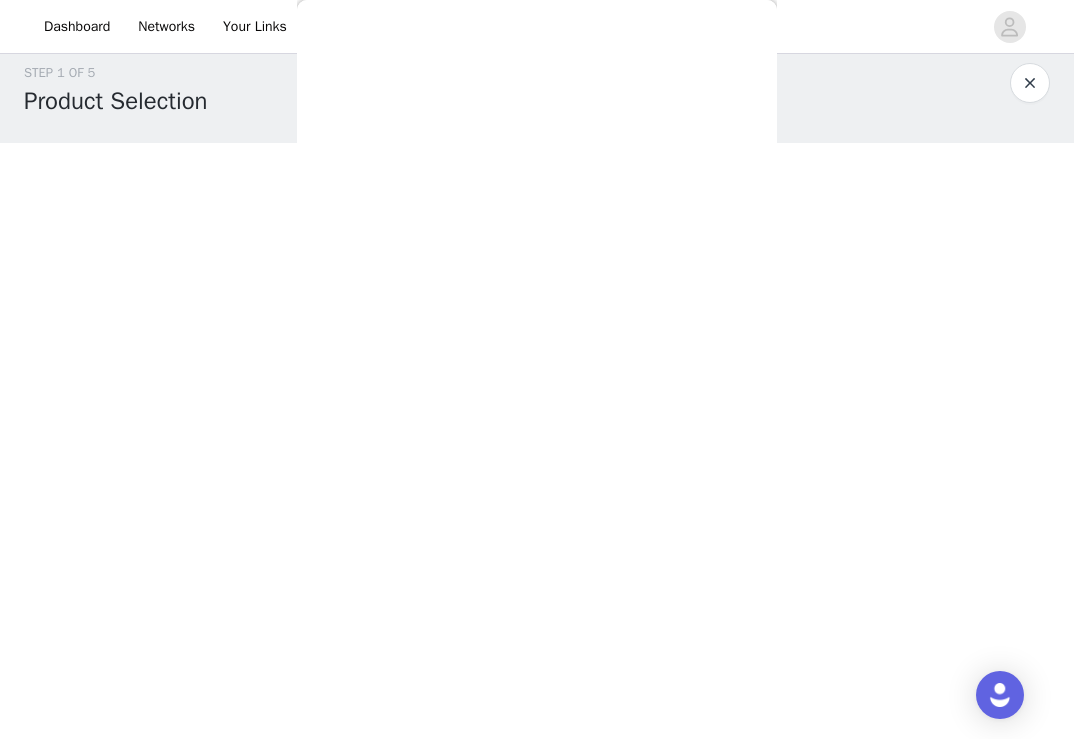 scroll, scrollTop: 0, scrollLeft: 0, axis: both 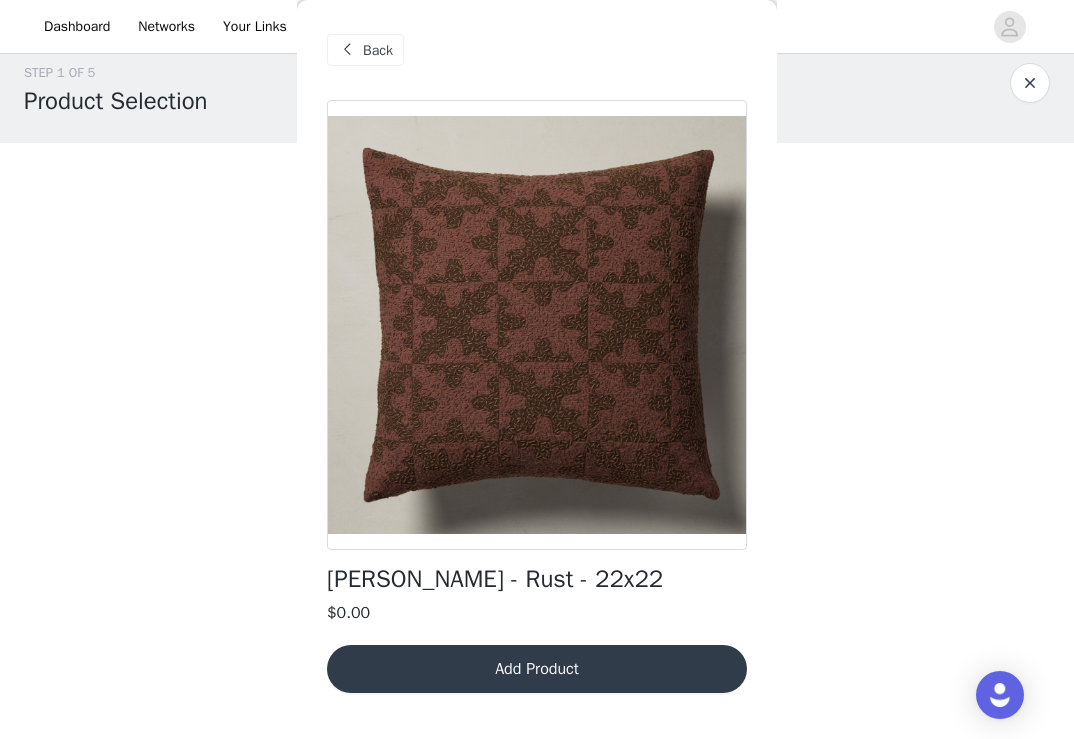 click on "Add Product" at bounding box center [537, 669] 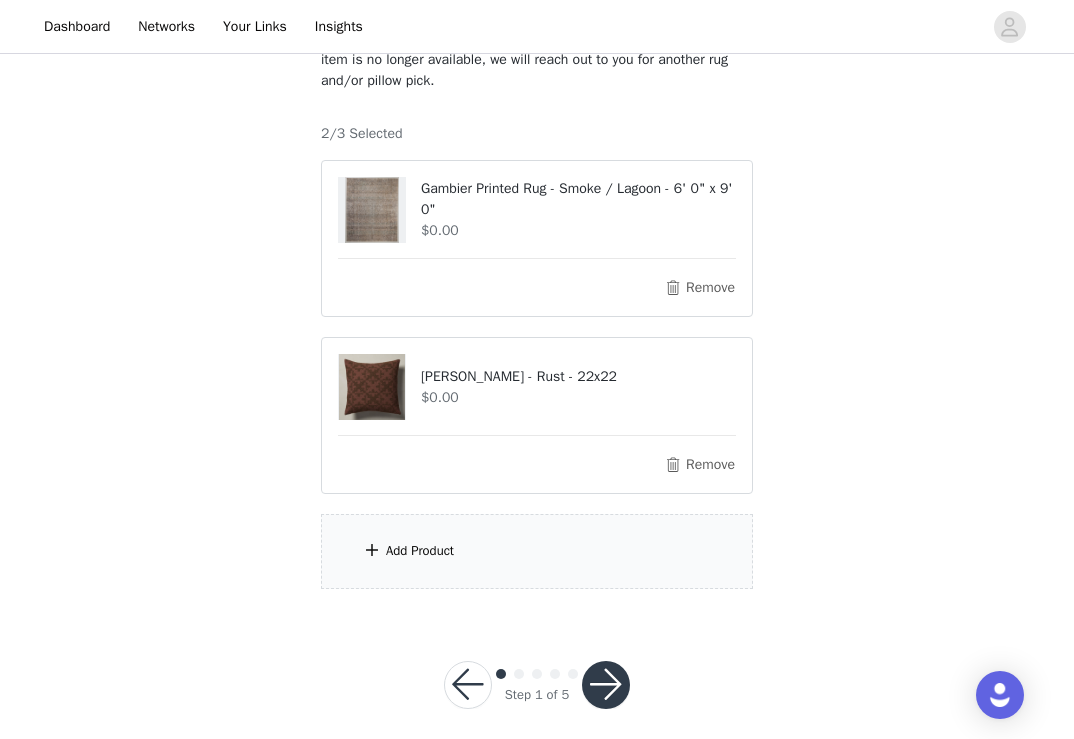 scroll, scrollTop: 196, scrollLeft: 0, axis: vertical 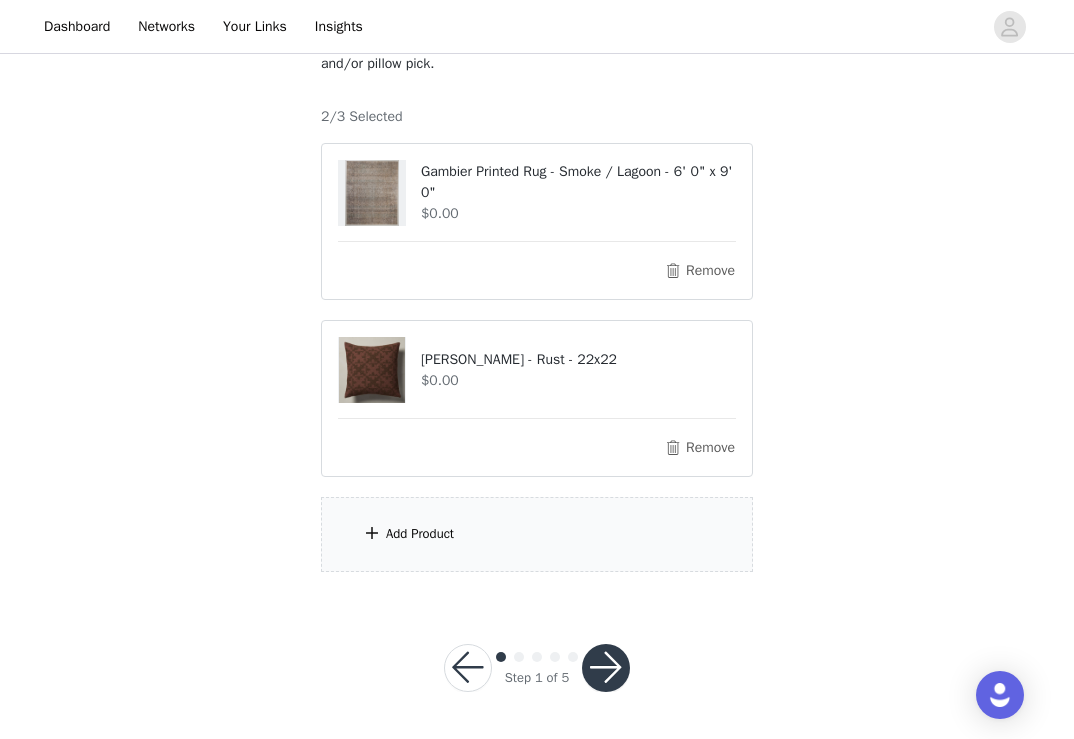 click on "Add Product" at bounding box center (420, 534) 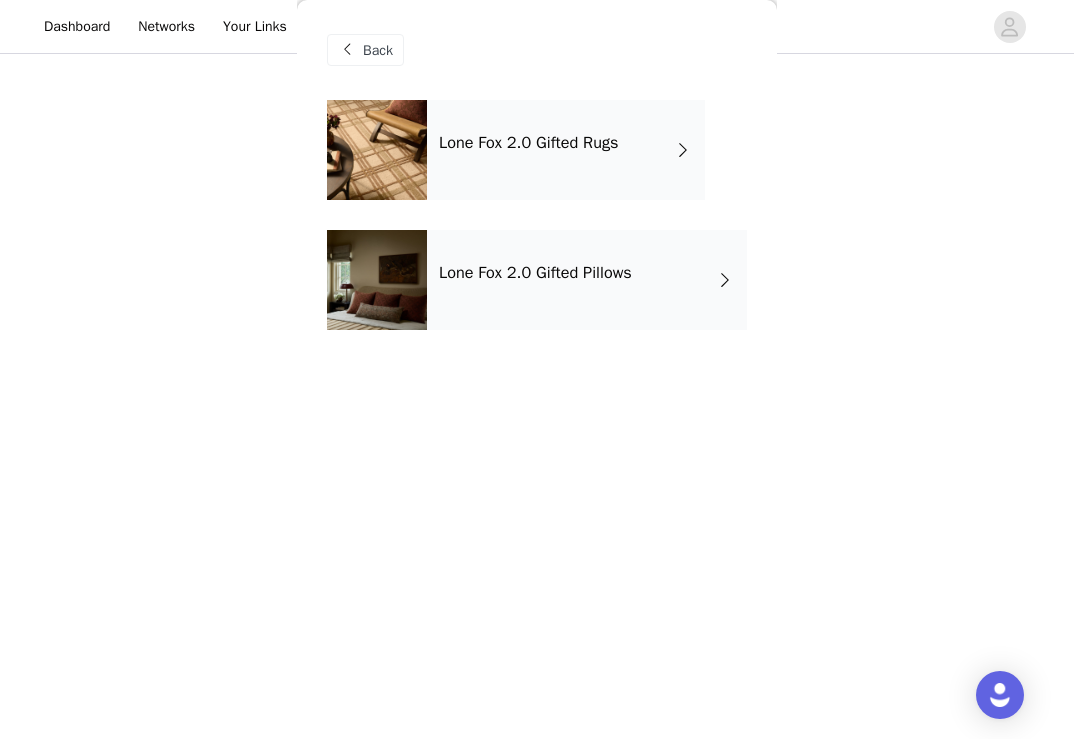 click on "Lone Fox 2.0 Gifted Pillows" at bounding box center [535, 273] 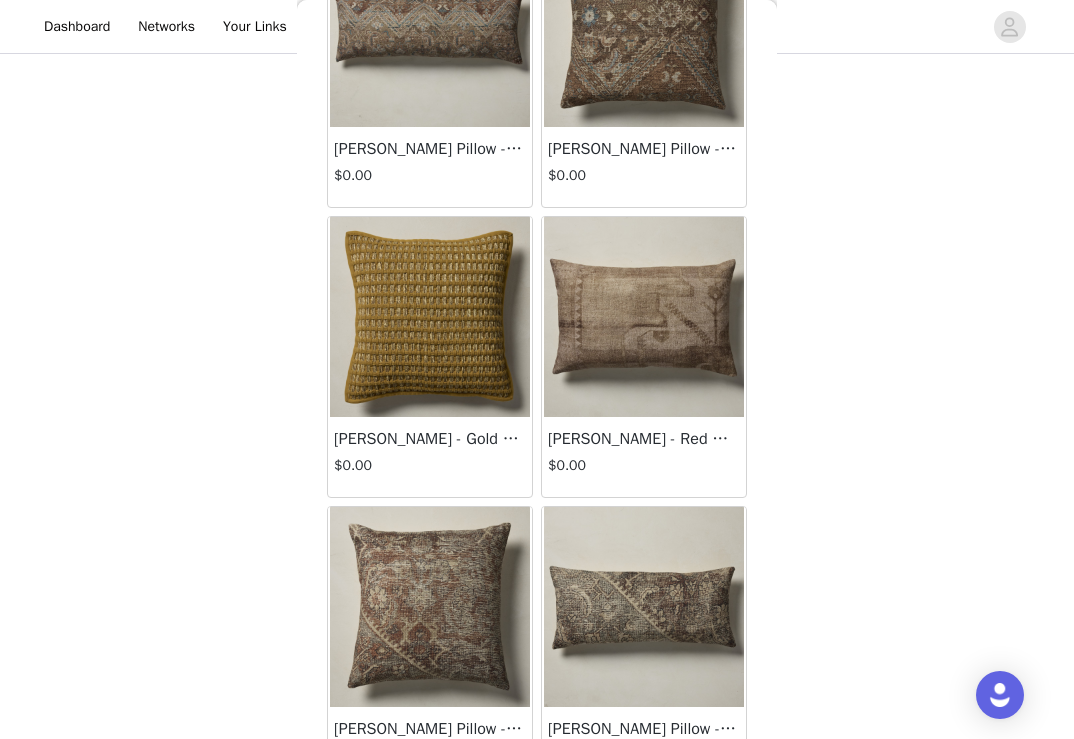 scroll, scrollTop: 1064, scrollLeft: 0, axis: vertical 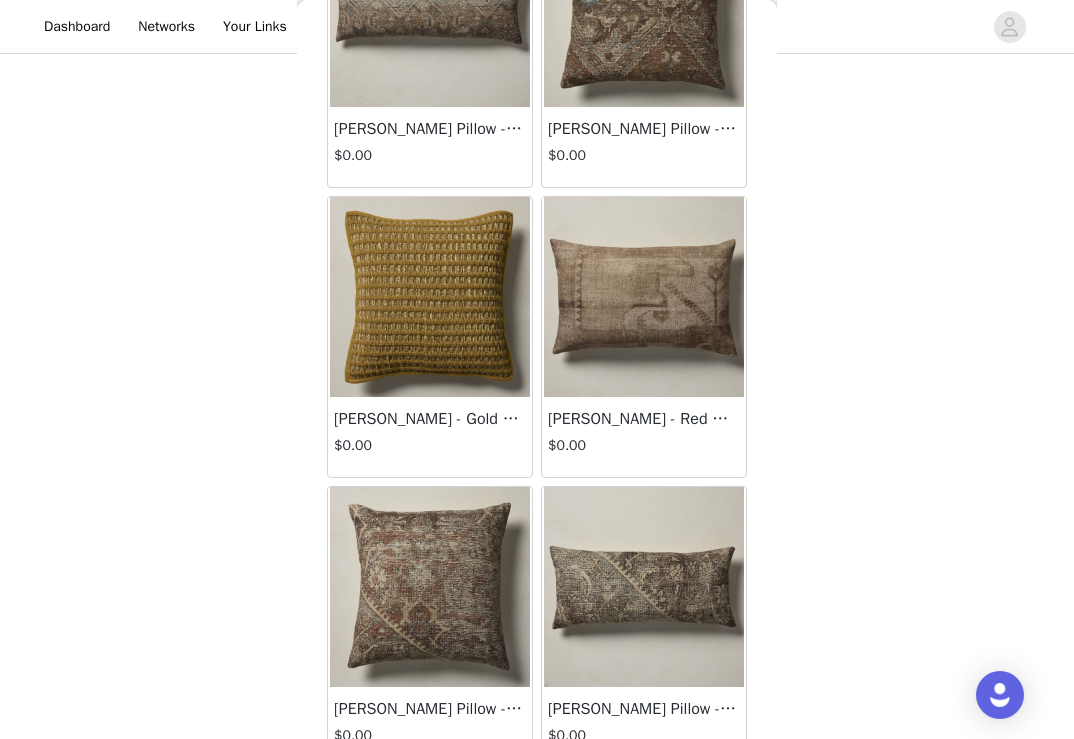 click at bounding box center (430, 587) 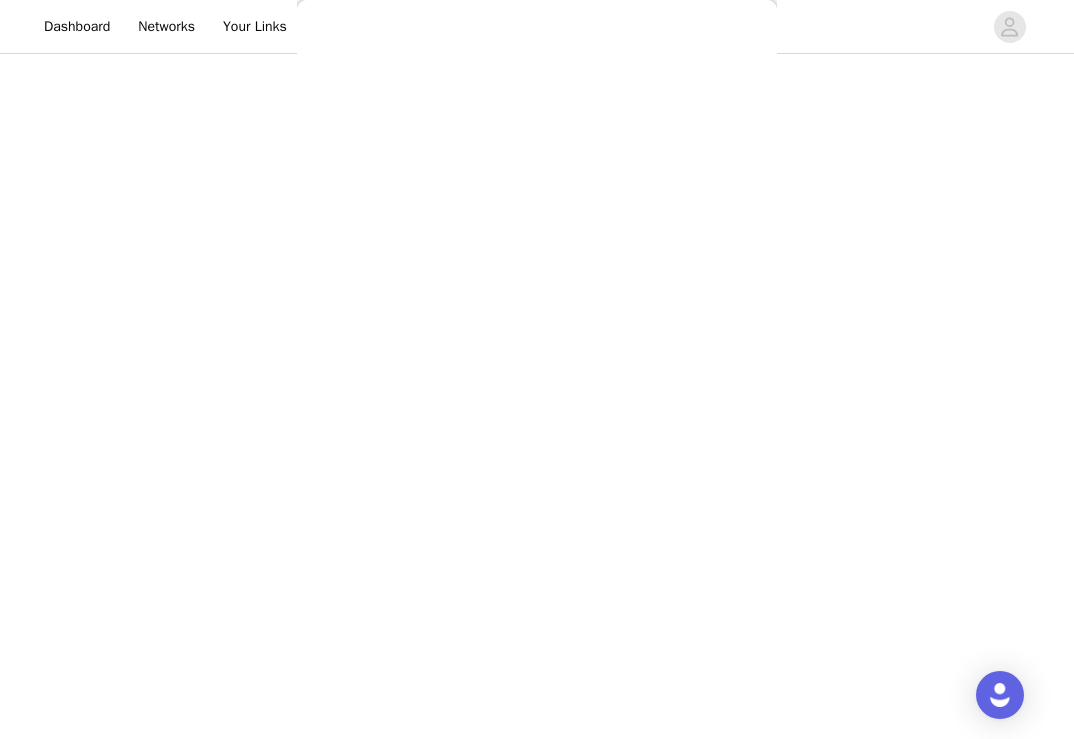 scroll, scrollTop: 0, scrollLeft: 0, axis: both 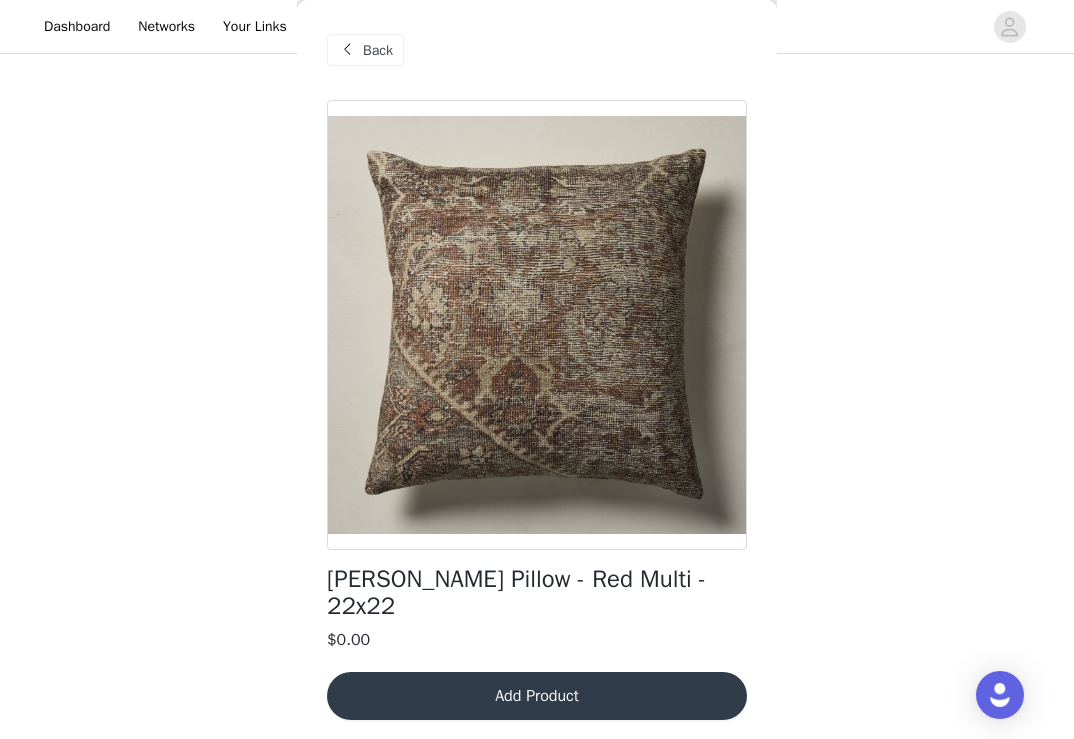 click on "Add Product" at bounding box center (537, 696) 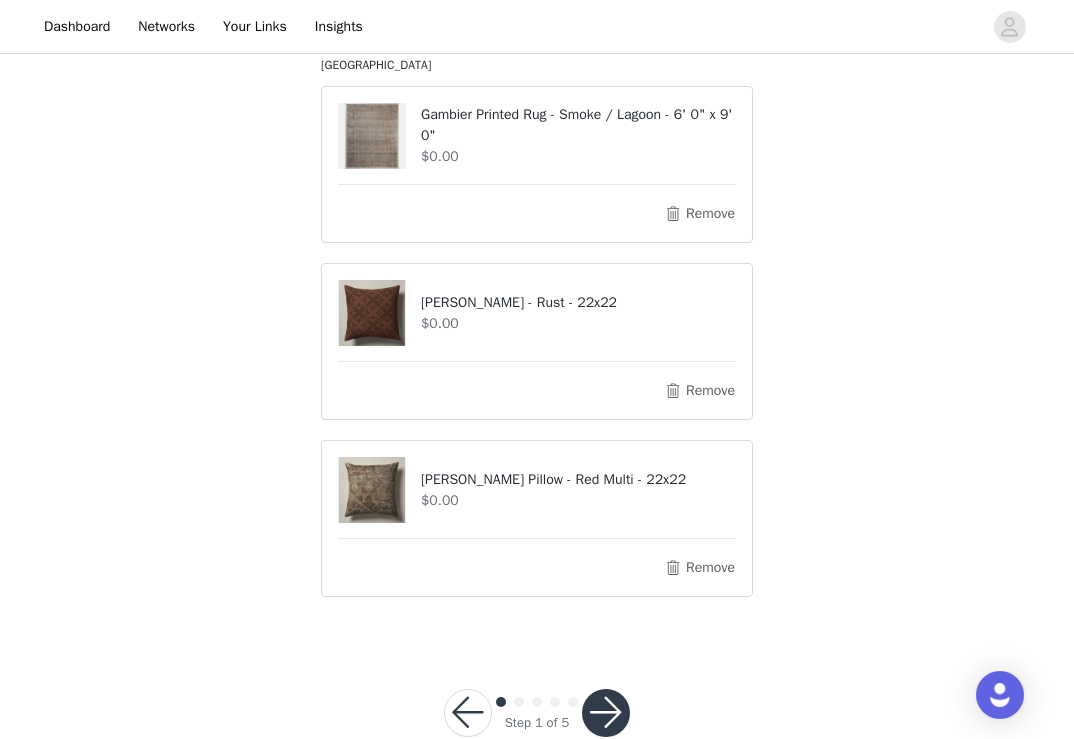 scroll, scrollTop: 376, scrollLeft: 0, axis: vertical 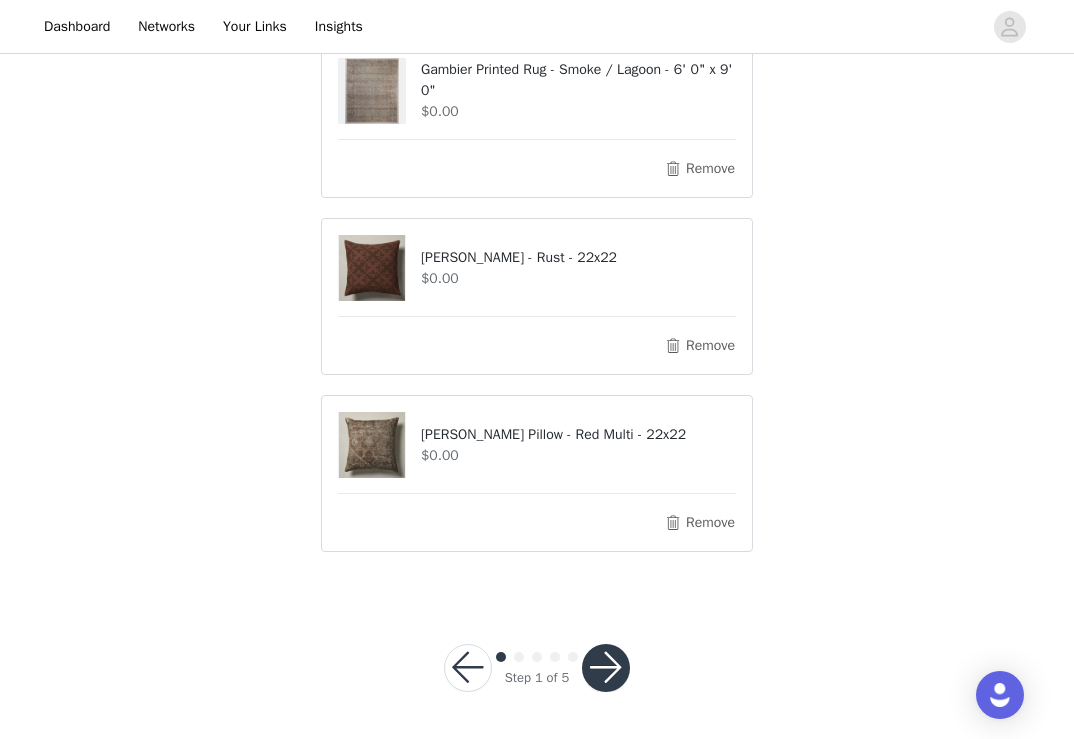 click at bounding box center (606, 668) 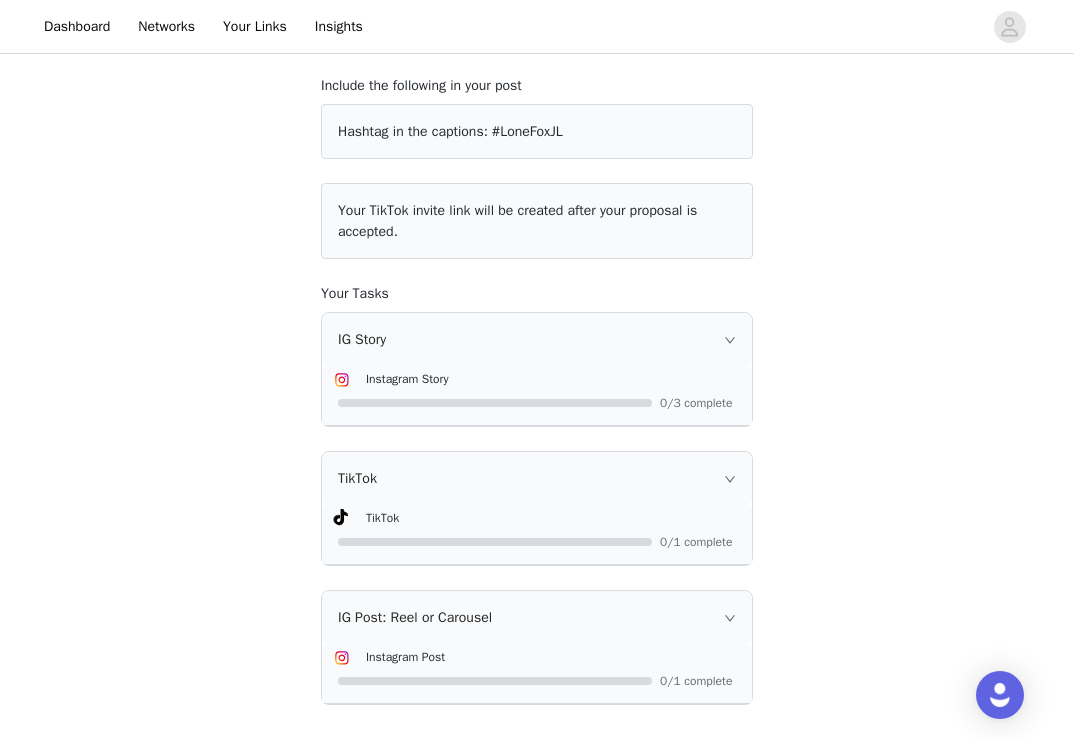 scroll, scrollTop: 0, scrollLeft: 0, axis: both 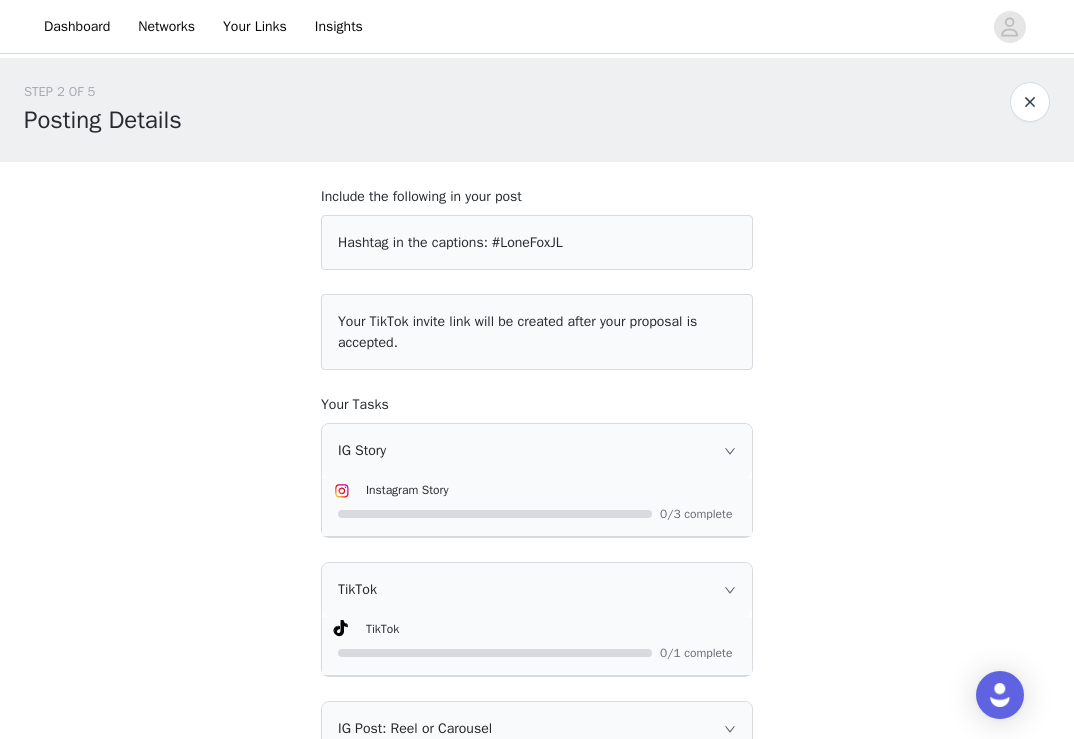 click at bounding box center (1030, 102) 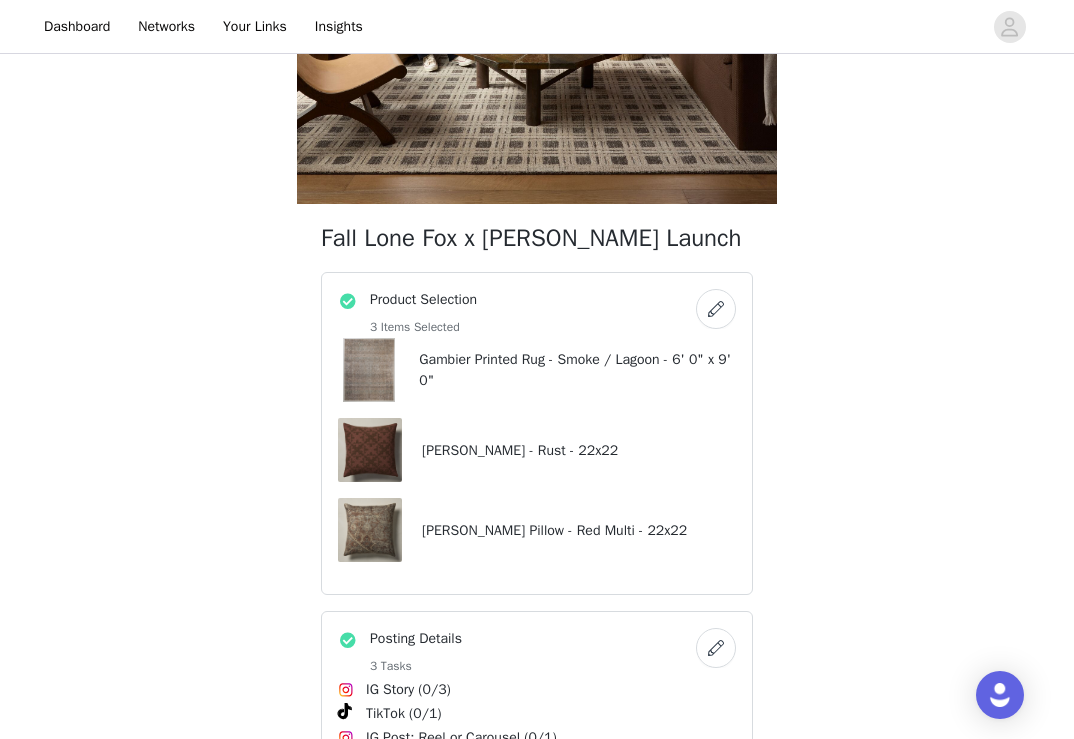 scroll, scrollTop: 470, scrollLeft: 0, axis: vertical 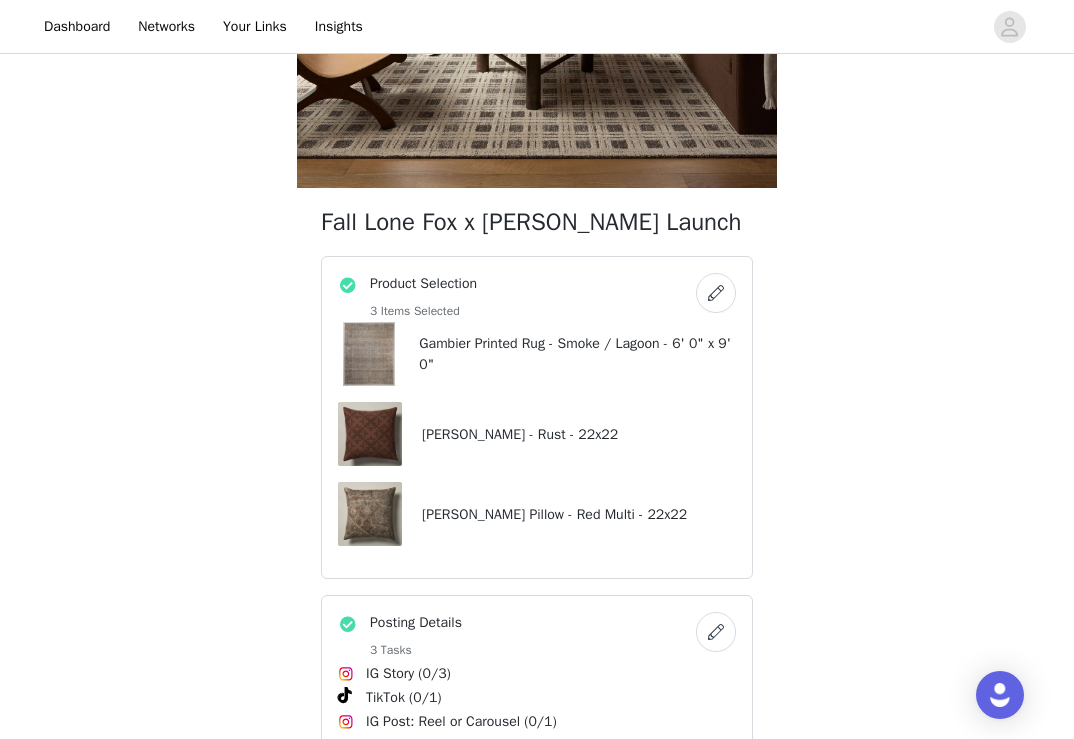 click at bounding box center (716, 293) 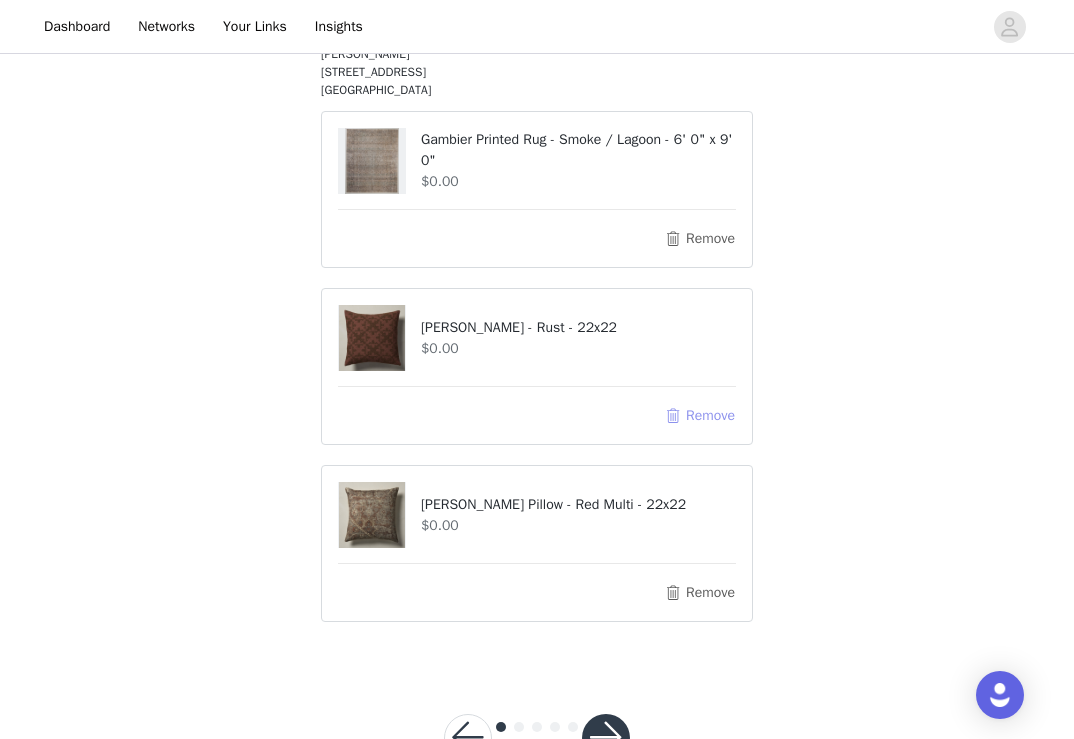 click on "Remove" at bounding box center [700, 416] 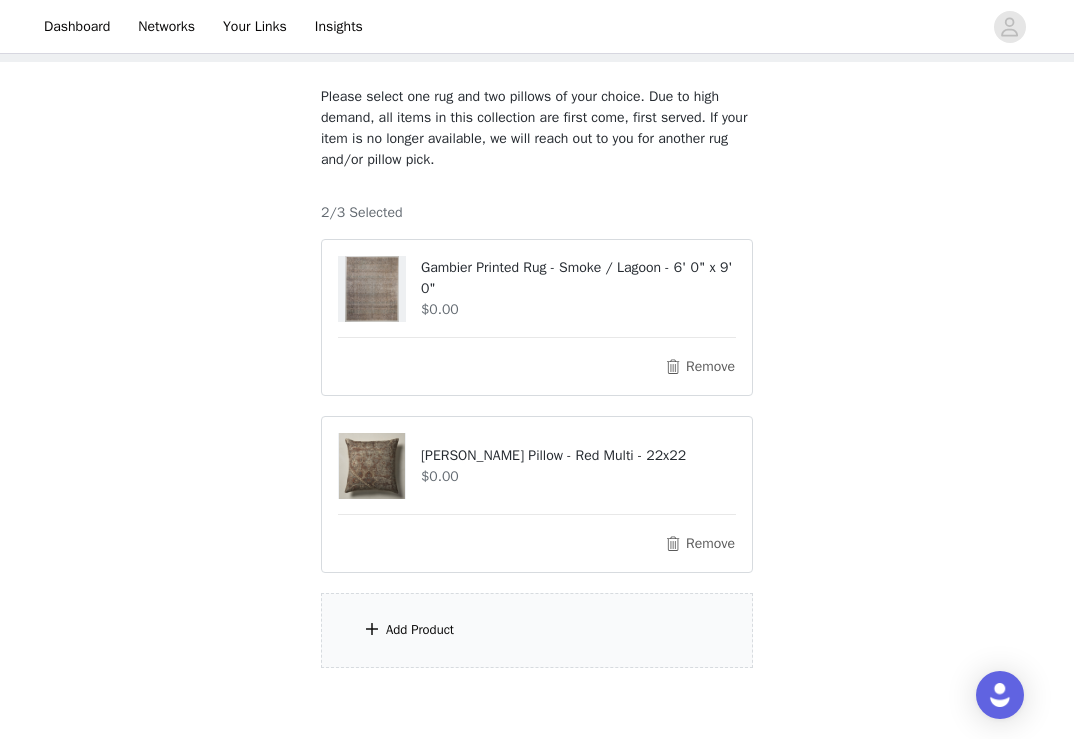 scroll, scrollTop: 0, scrollLeft: 0, axis: both 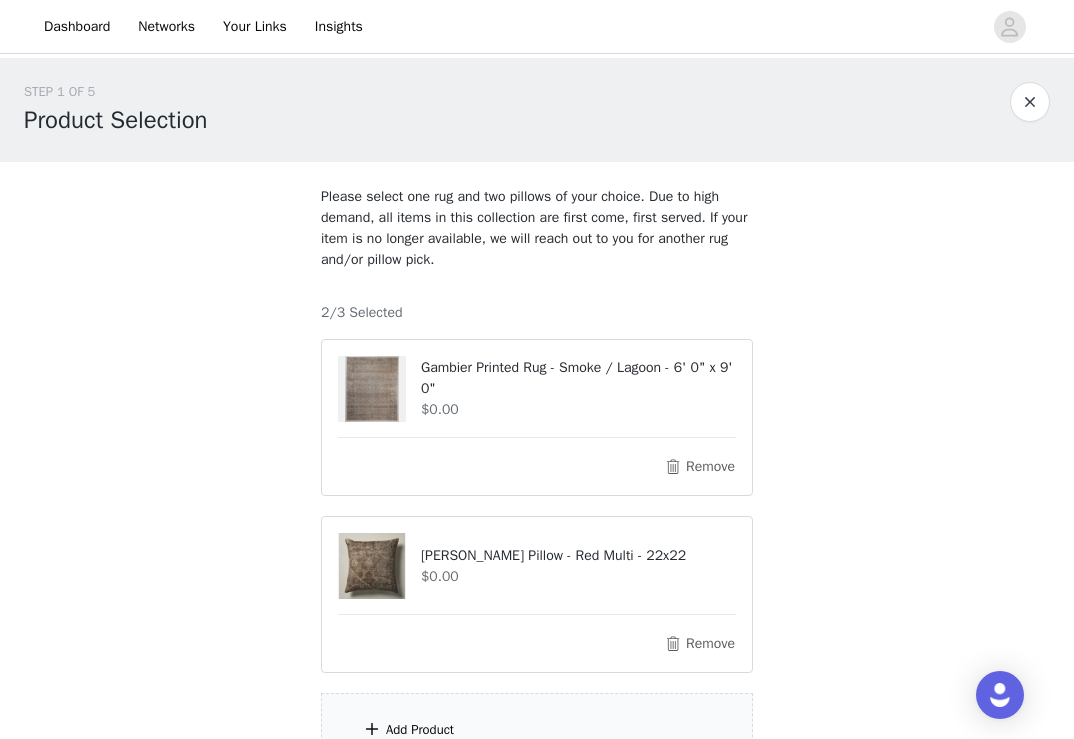 click at bounding box center [1030, 102] 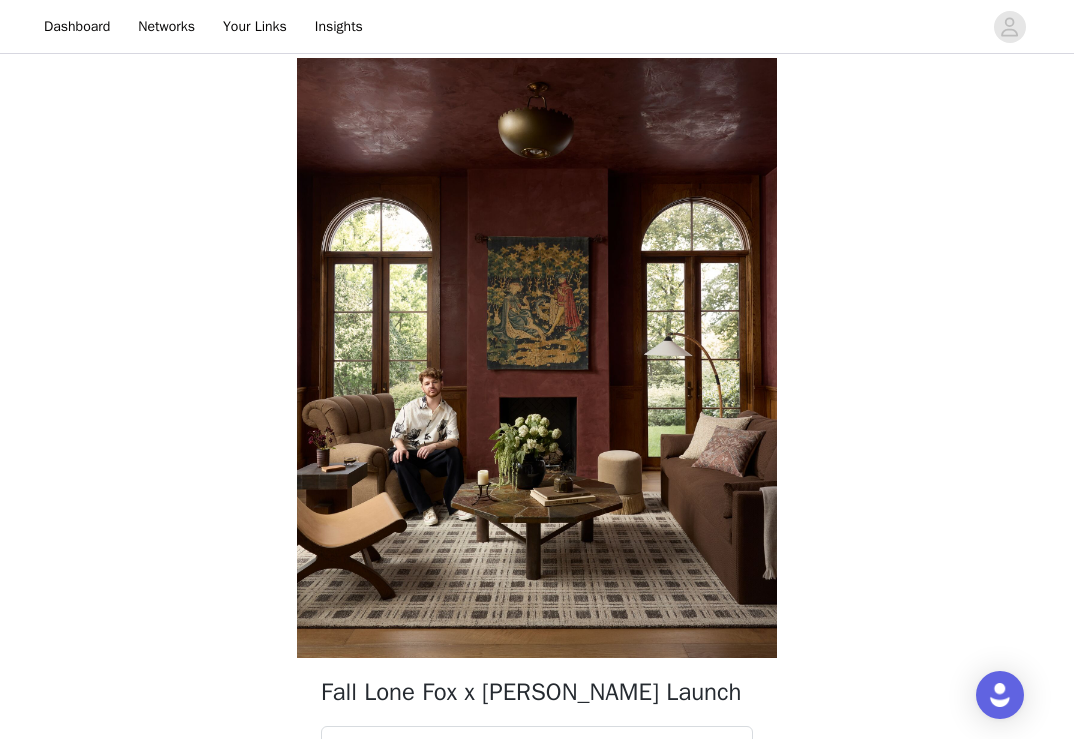 click at bounding box center (537, 358) 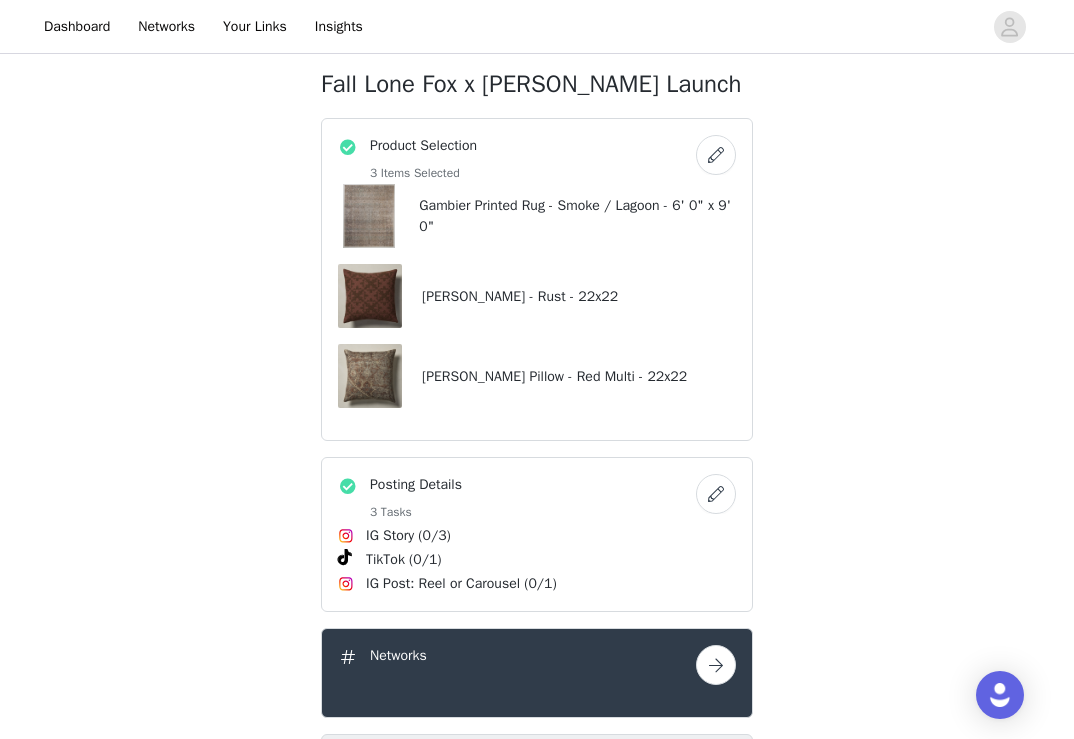 scroll, scrollTop: 654, scrollLeft: 0, axis: vertical 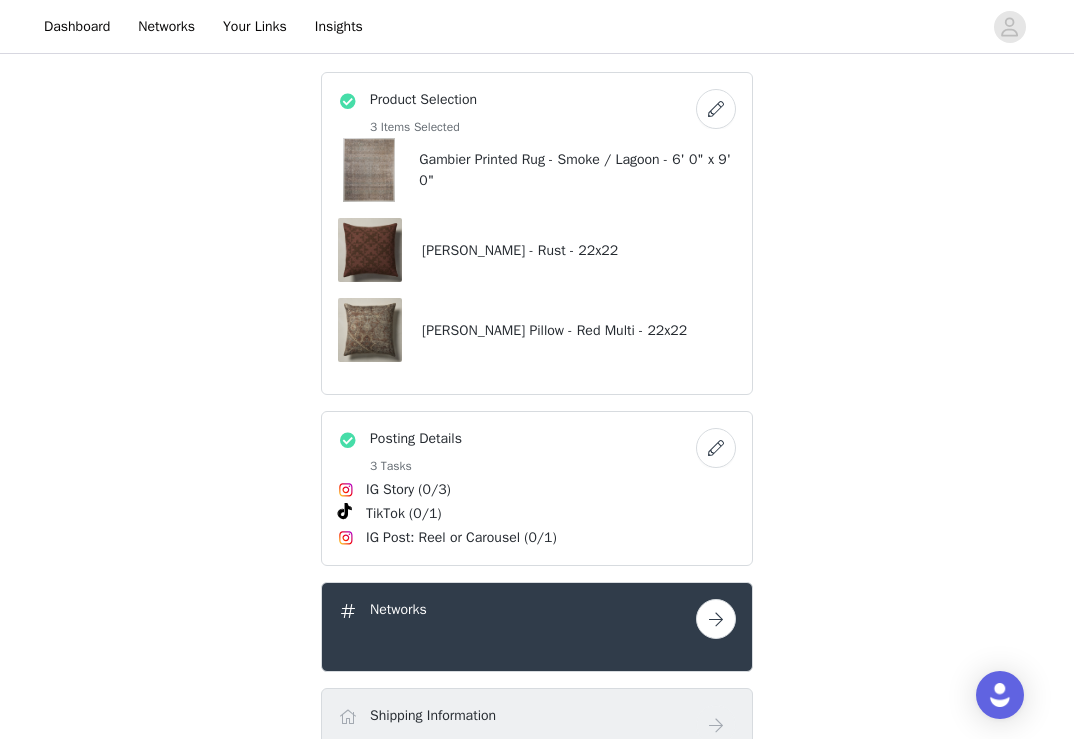 click at bounding box center [716, 109] 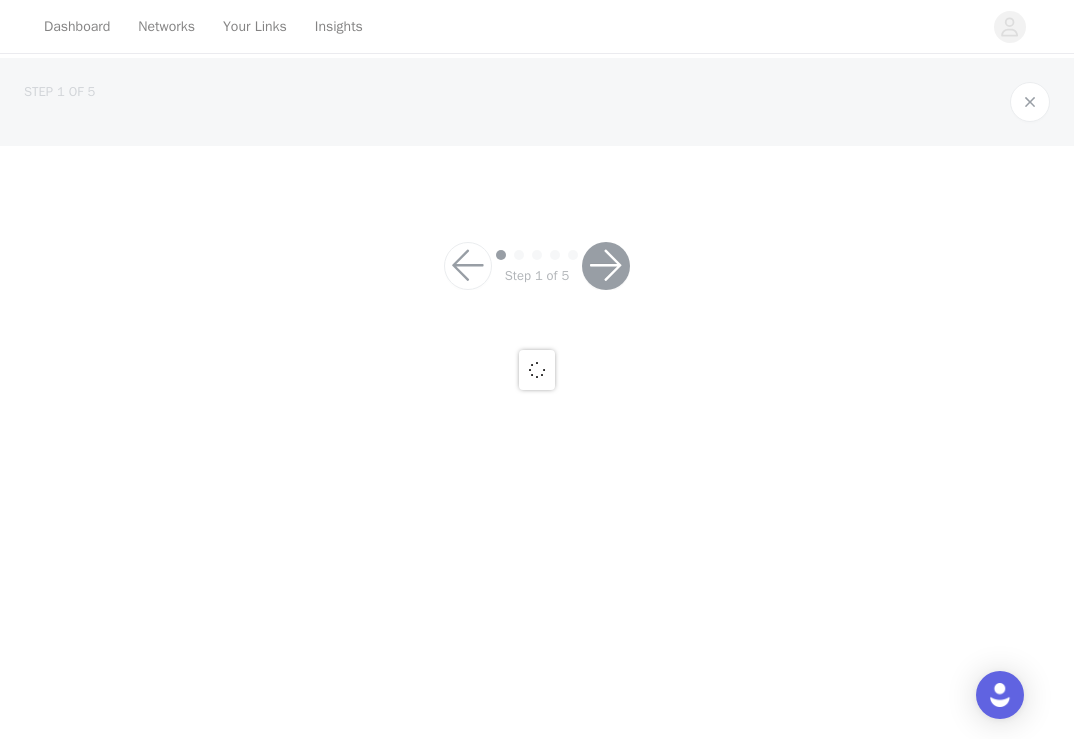 scroll, scrollTop: 0, scrollLeft: 0, axis: both 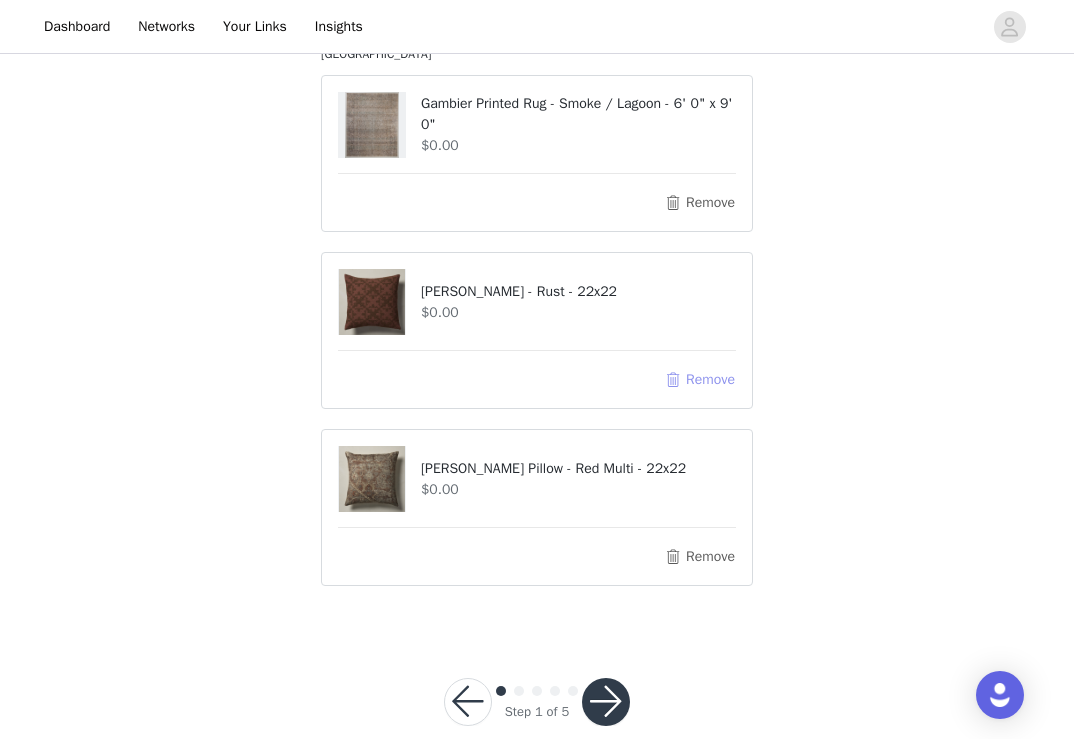 click on "Remove" at bounding box center [700, 380] 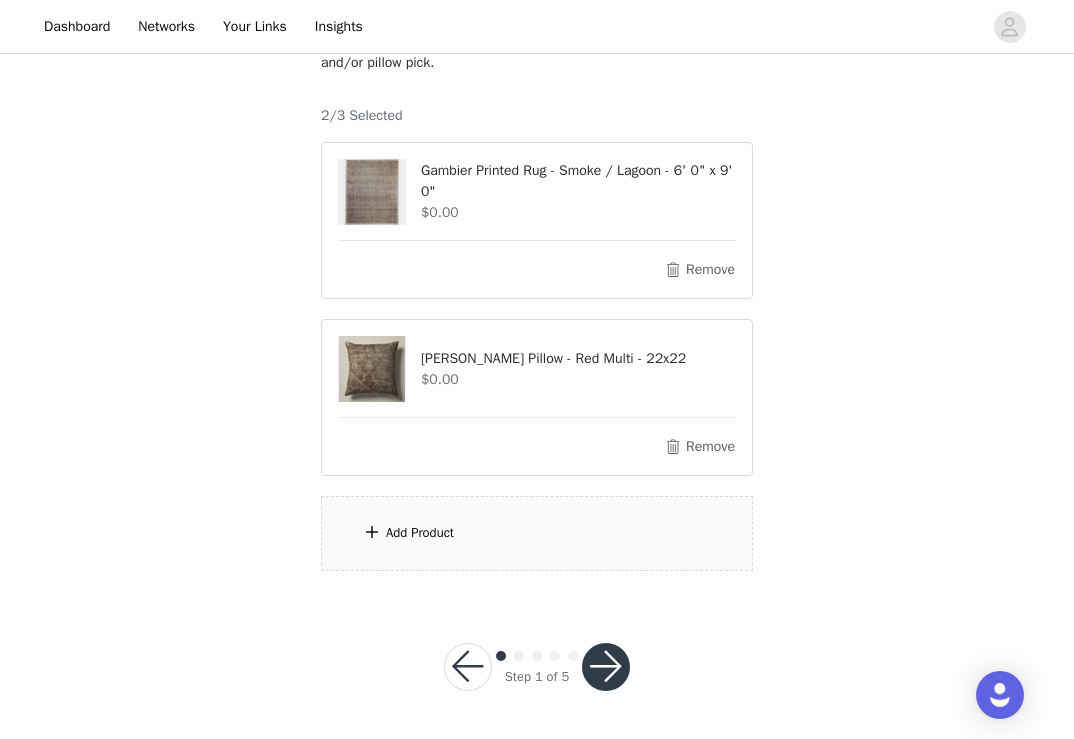 scroll, scrollTop: 196, scrollLeft: 0, axis: vertical 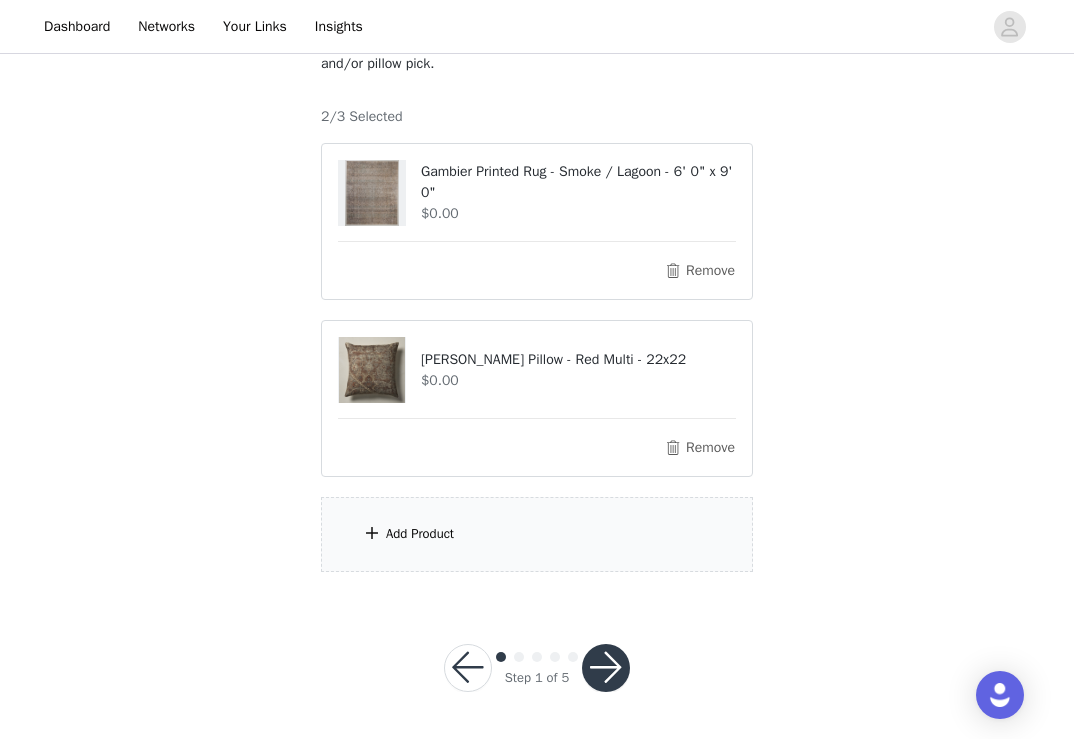 click on "Add Product" at bounding box center (420, 534) 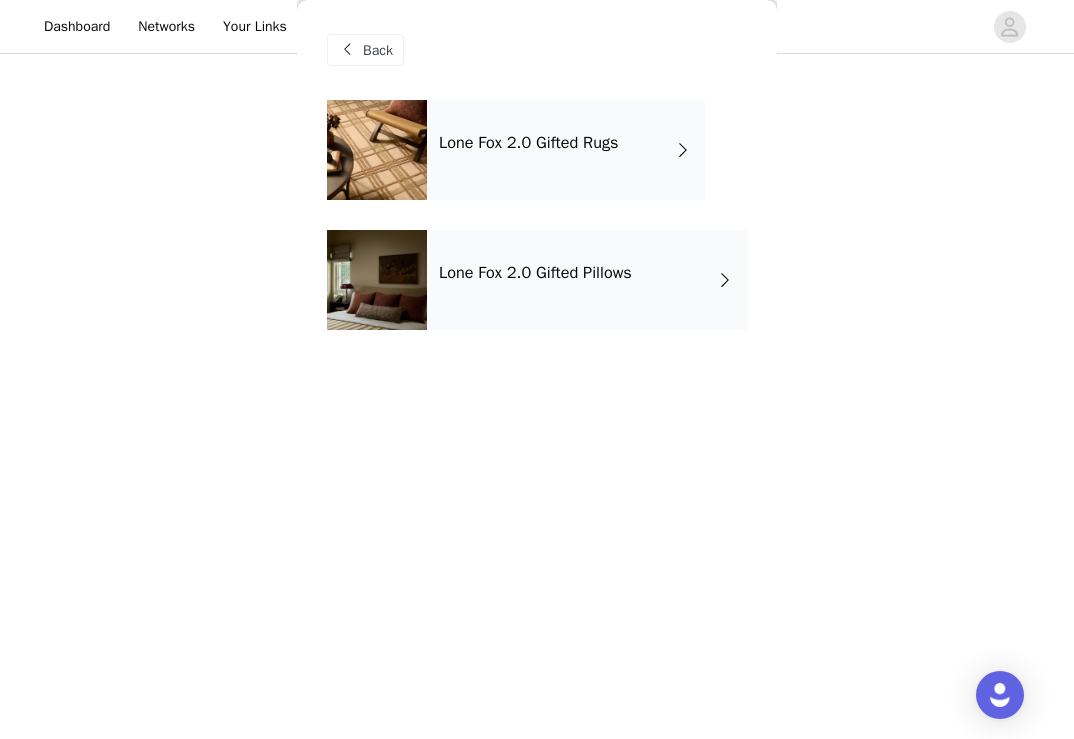 click on "Lone Fox 2.0 Gifted Pillows" at bounding box center [535, 273] 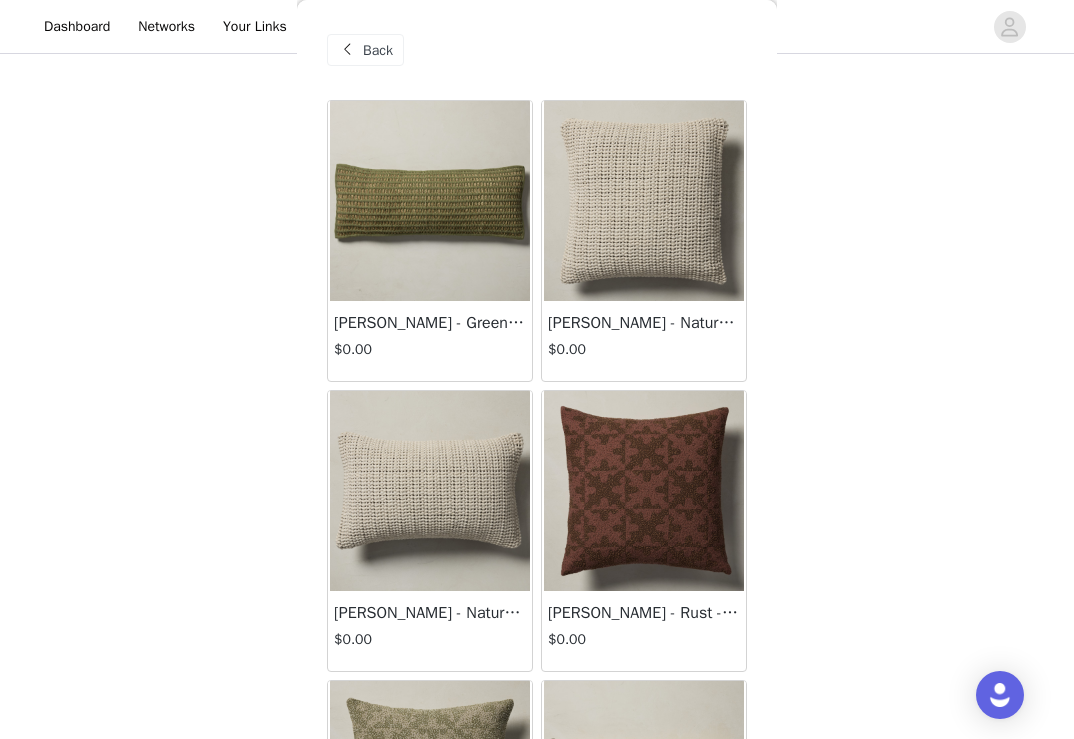click at bounding box center [644, 201] 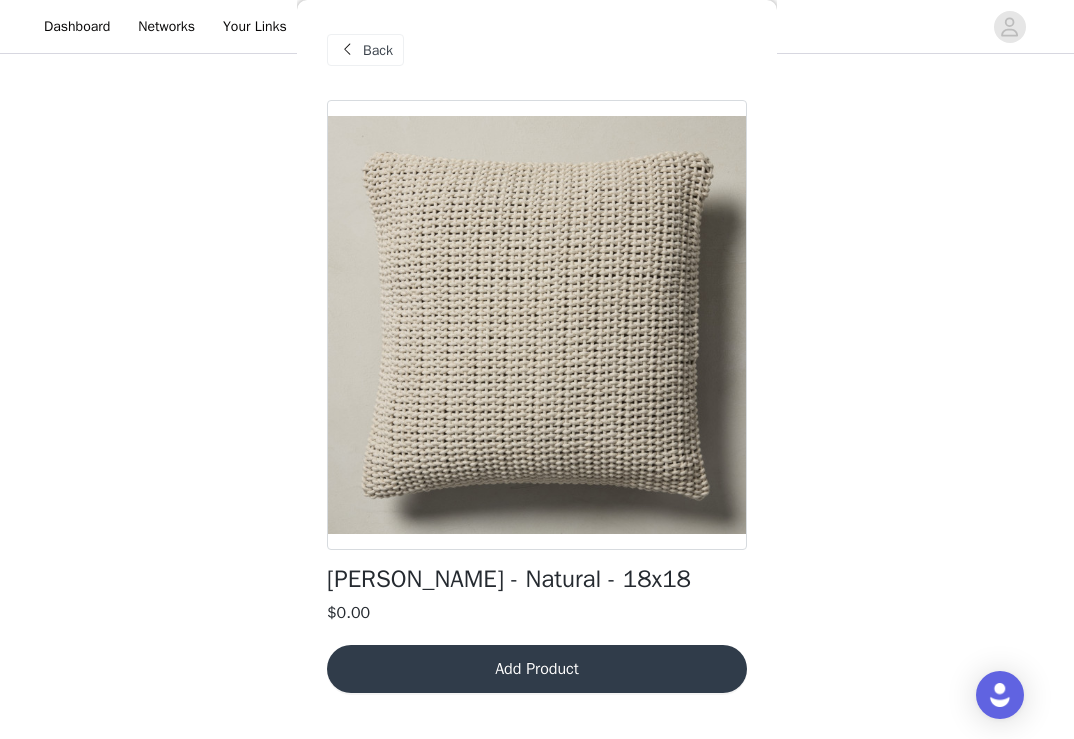 click on "Add Product" at bounding box center [537, 669] 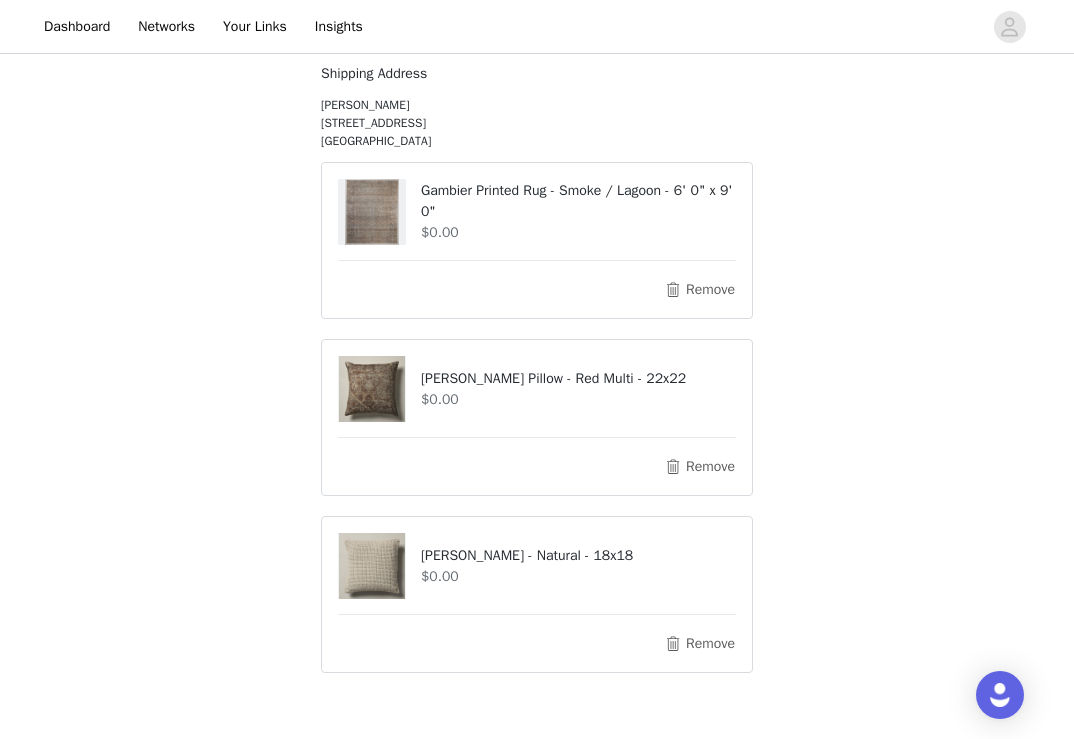 scroll, scrollTop: 376, scrollLeft: 0, axis: vertical 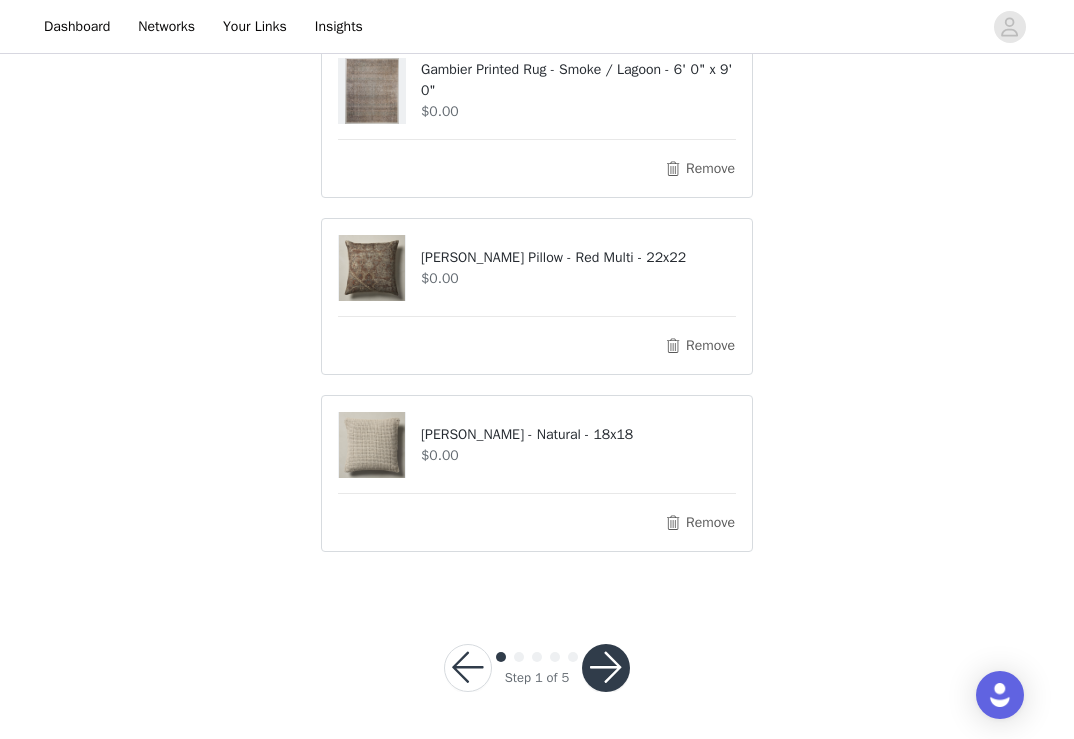 click at bounding box center (606, 668) 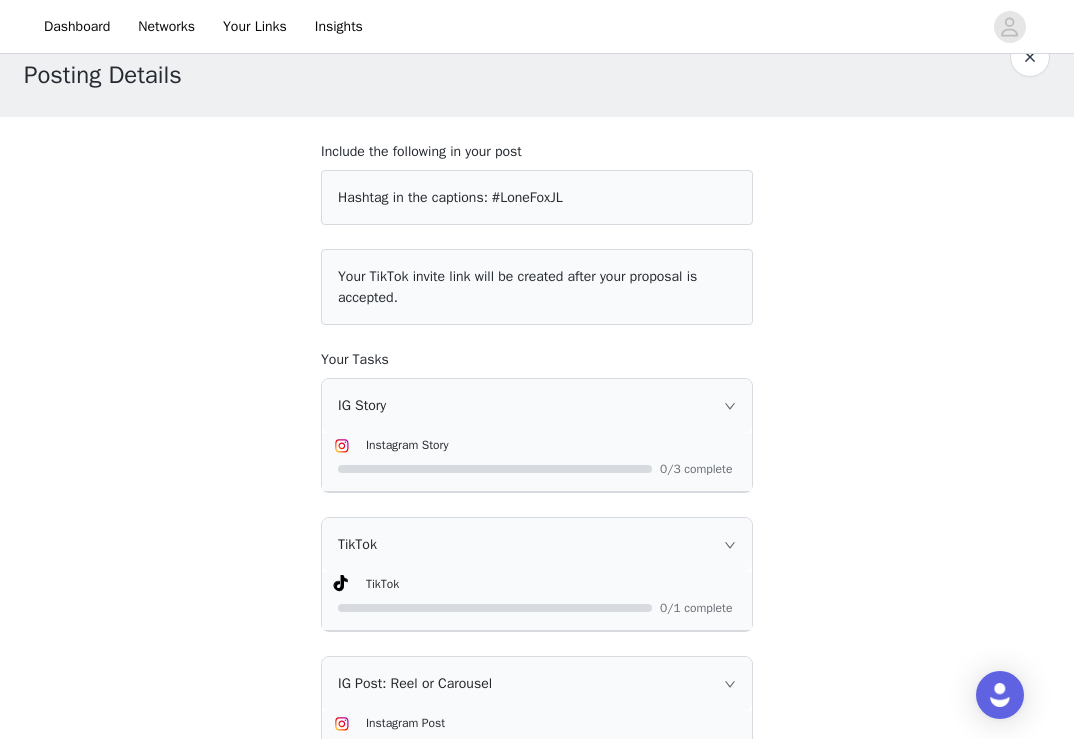 scroll, scrollTop: 268, scrollLeft: 0, axis: vertical 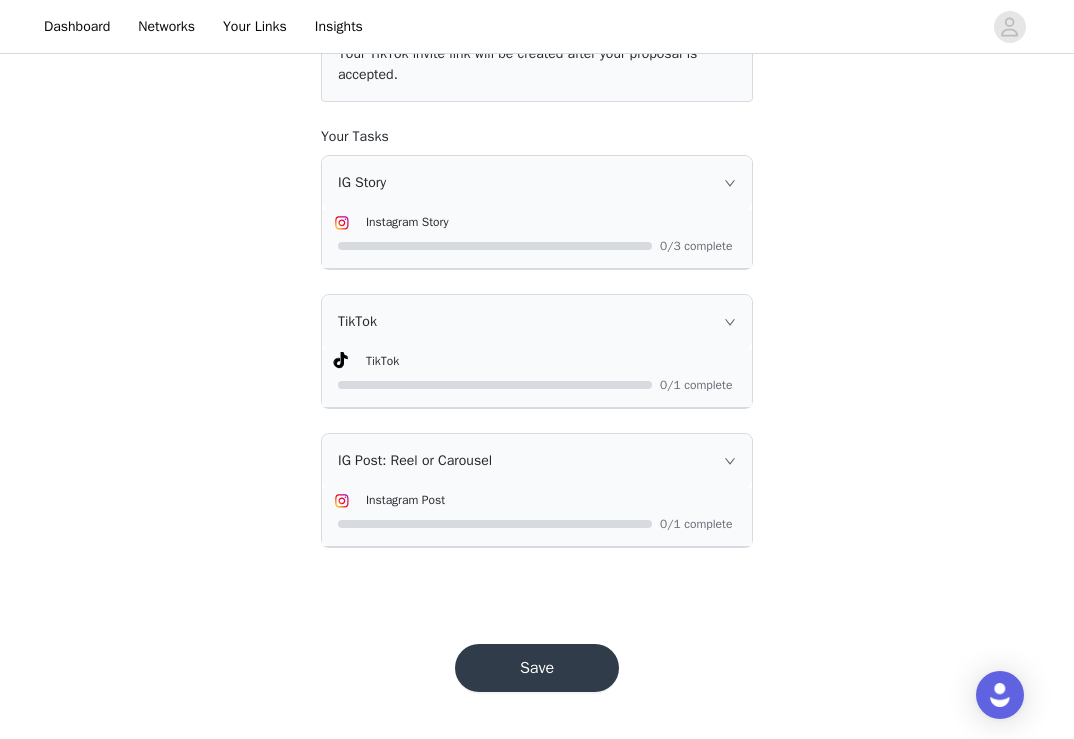 click on "Save" at bounding box center [537, 668] 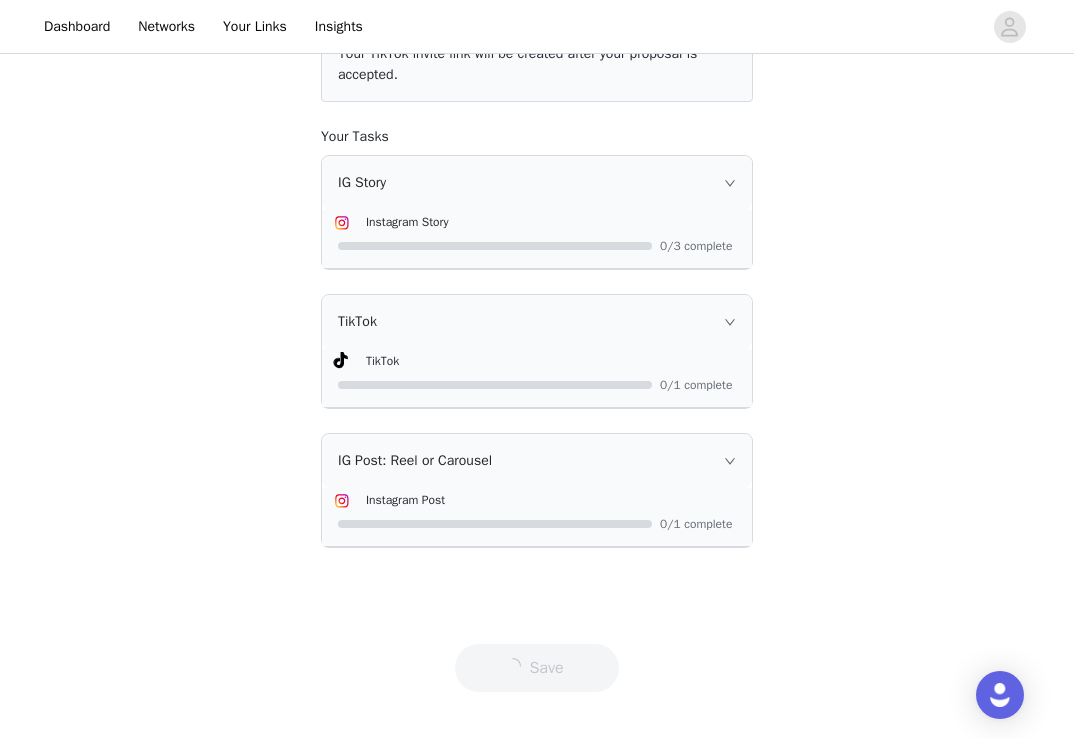 scroll, scrollTop: 0, scrollLeft: 0, axis: both 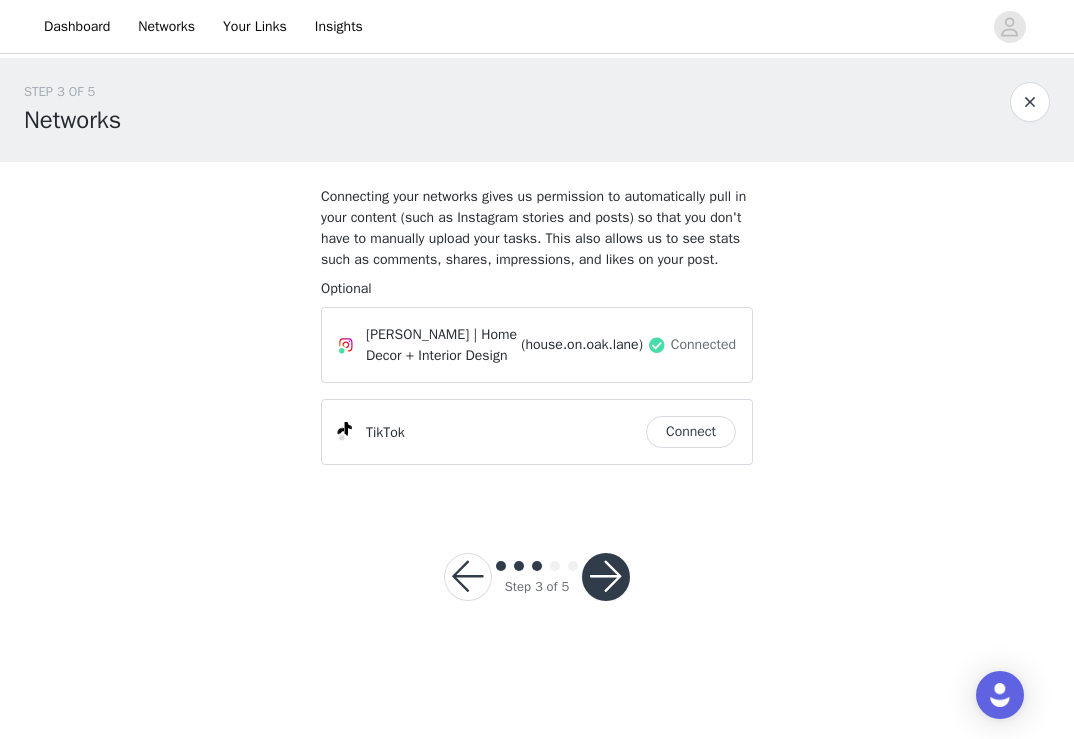 click at bounding box center (606, 577) 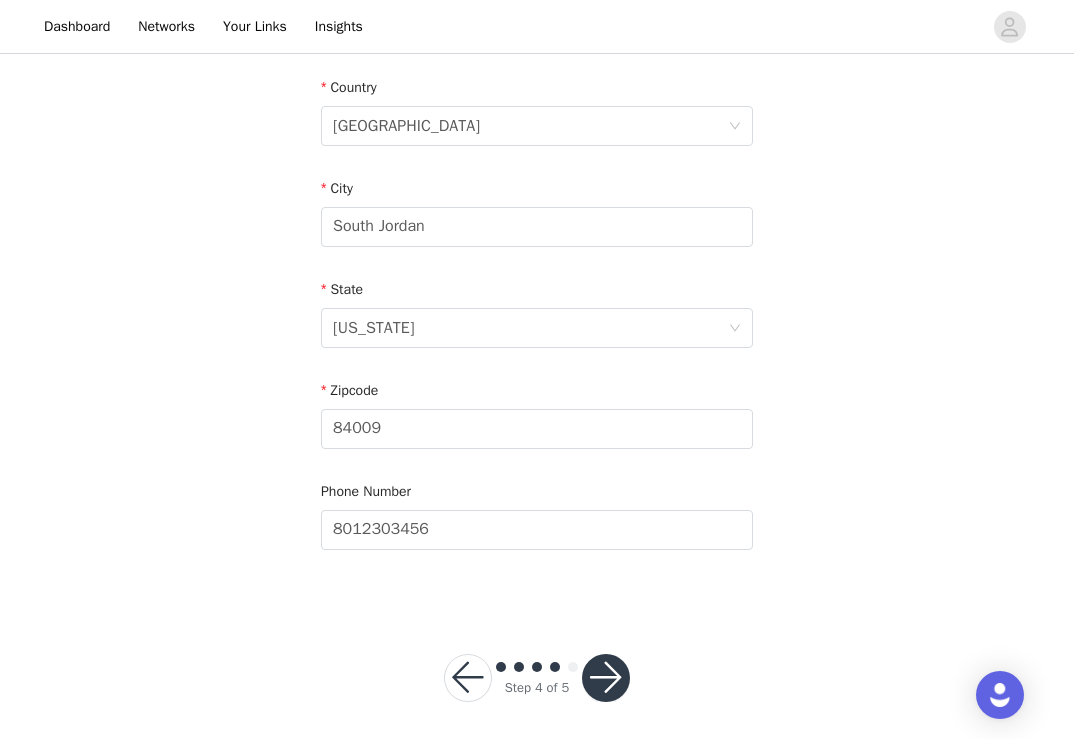 scroll, scrollTop: 624, scrollLeft: 0, axis: vertical 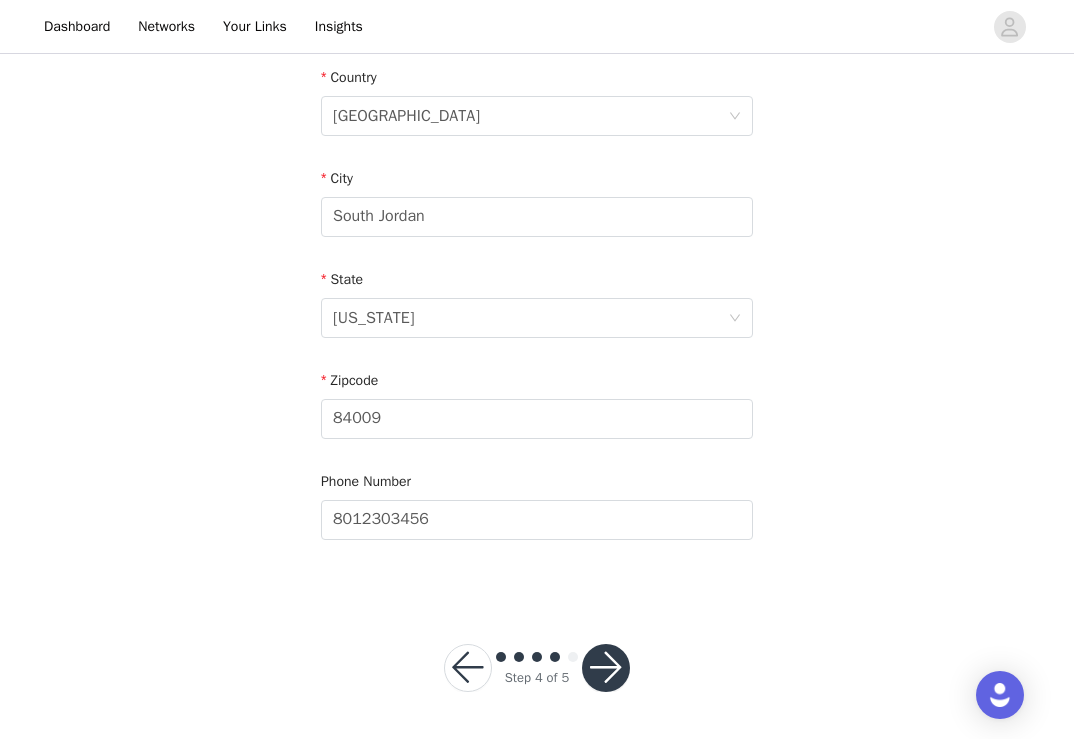 click at bounding box center (606, 668) 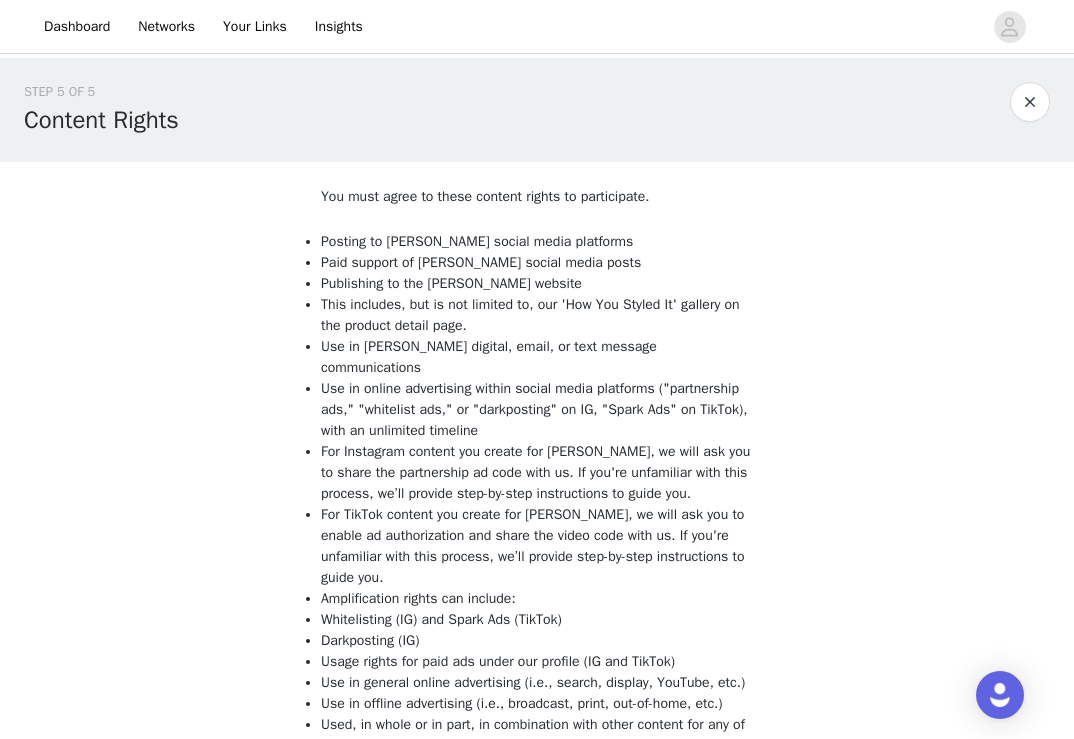 scroll, scrollTop: 290, scrollLeft: 0, axis: vertical 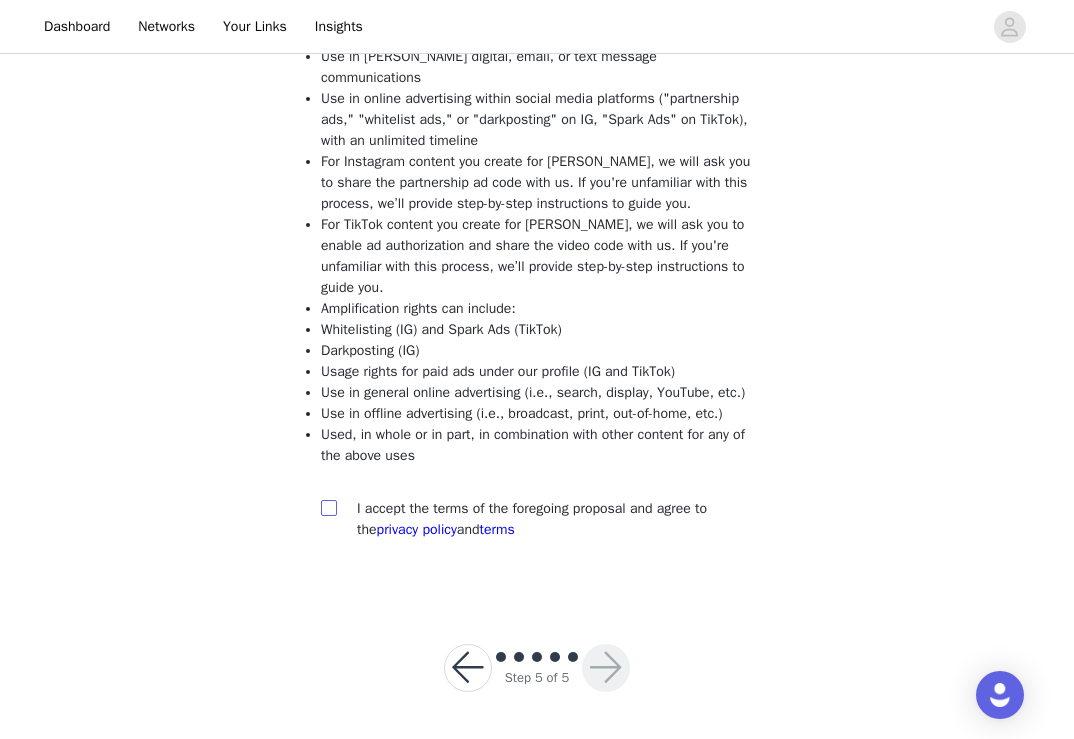 click at bounding box center (328, 507) 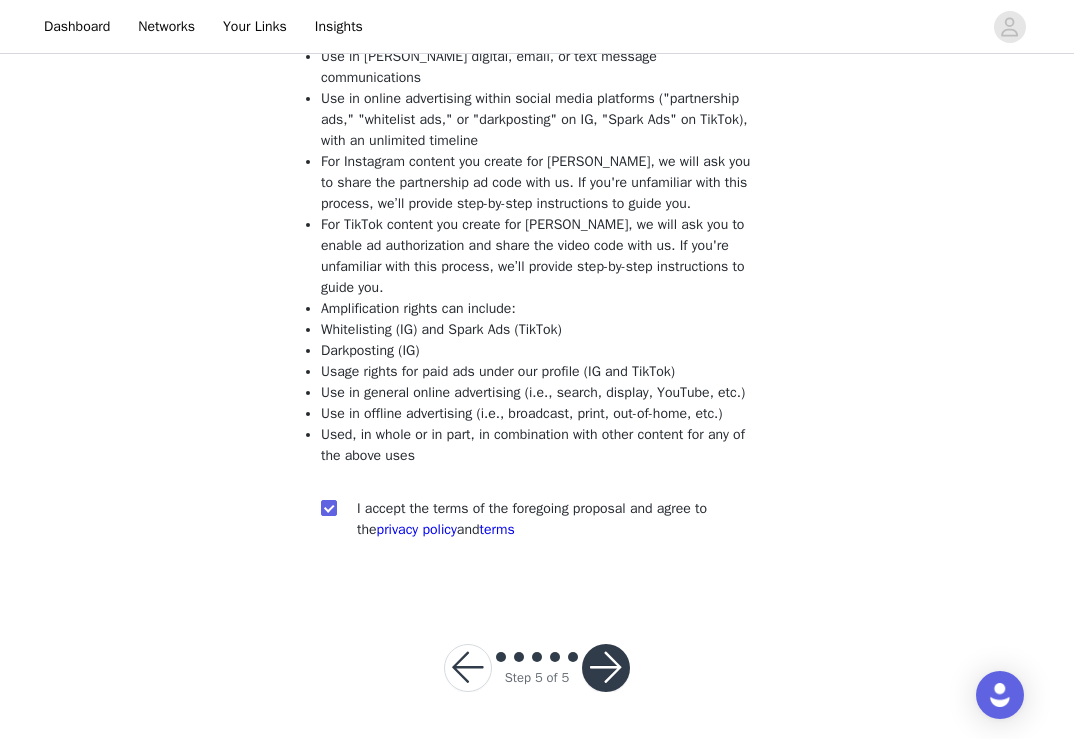 click at bounding box center (606, 668) 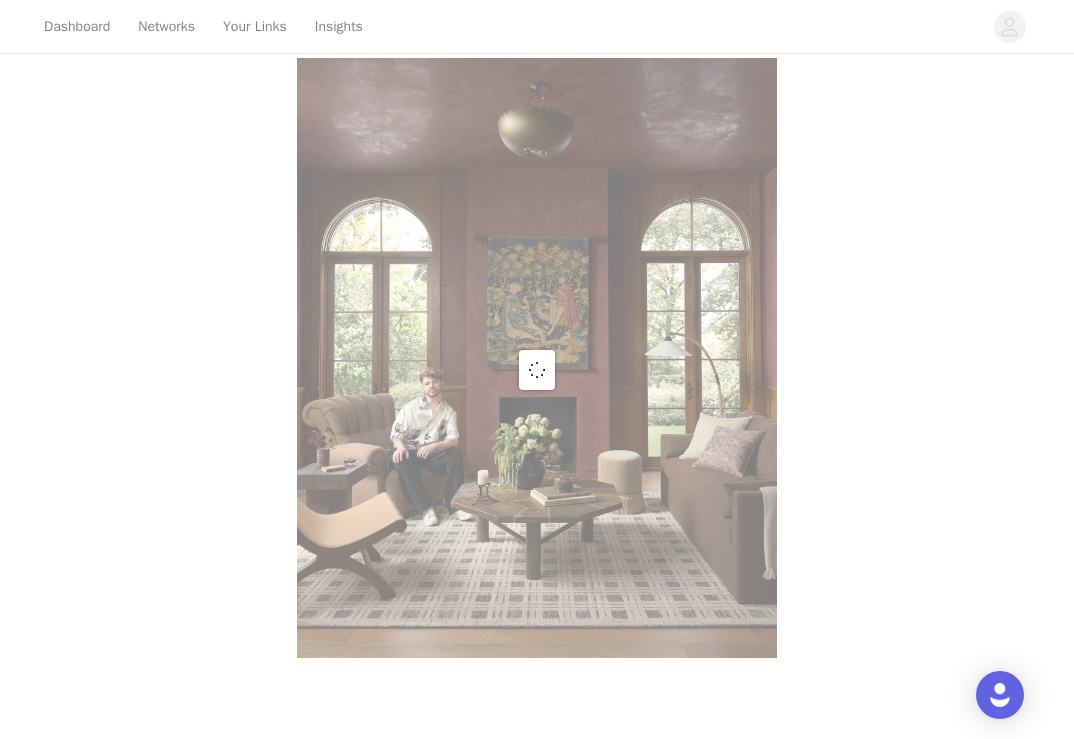 scroll, scrollTop: 0, scrollLeft: 0, axis: both 